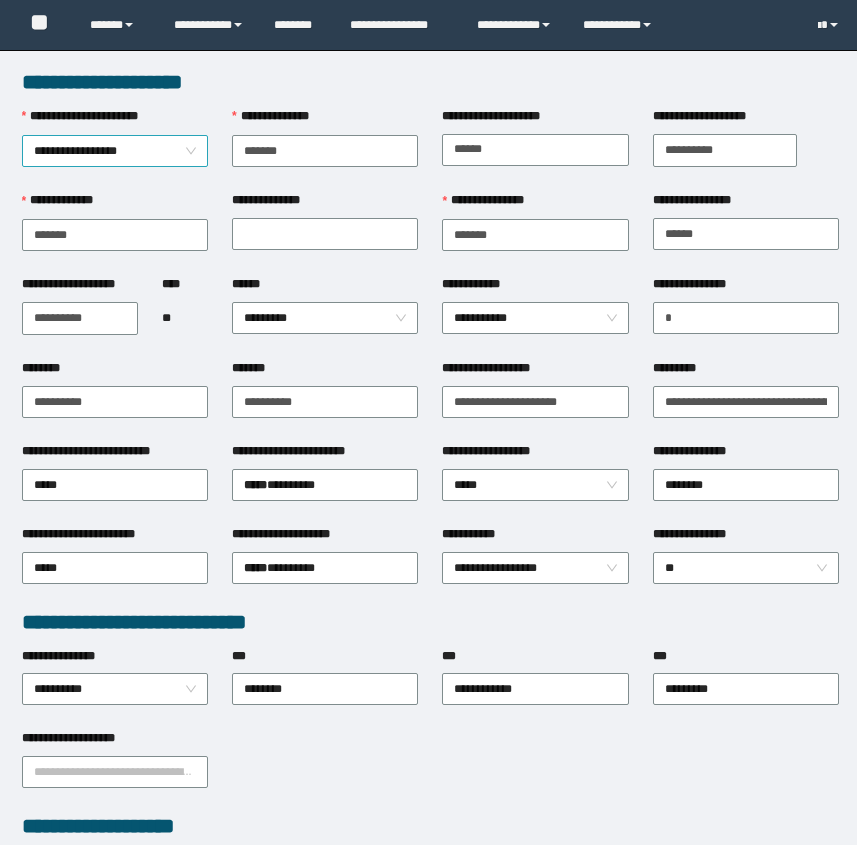 scroll, scrollTop: 0, scrollLeft: 0, axis: both 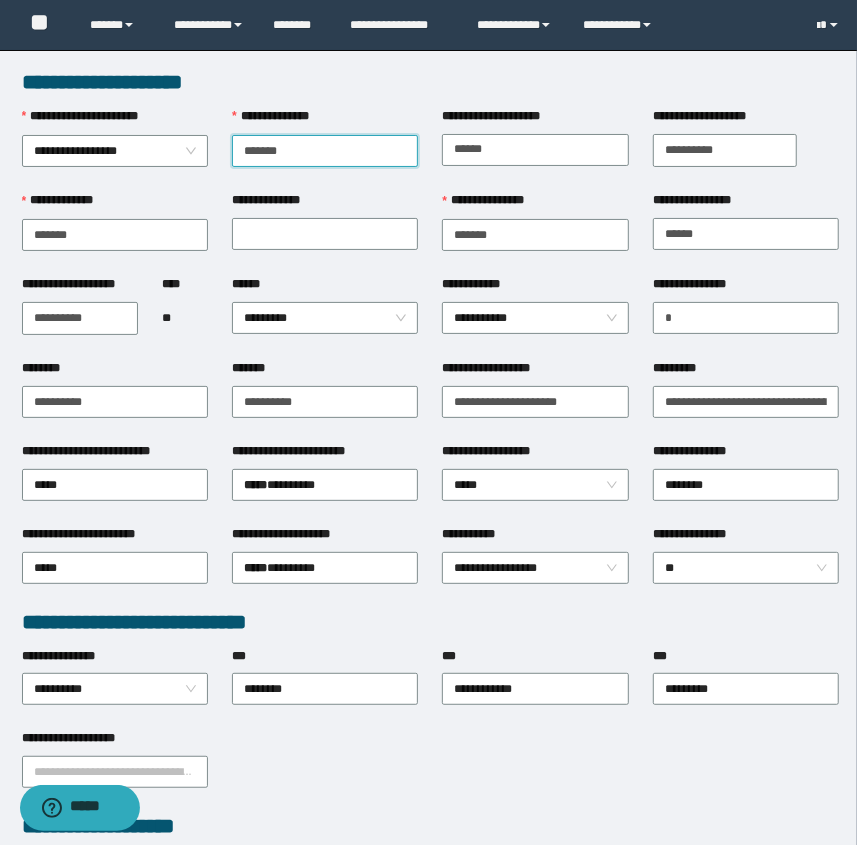drag, startPoint x: 307, startPoint y: 145, endPoint x: 209, endPoint y: 152, distance: 98.24968 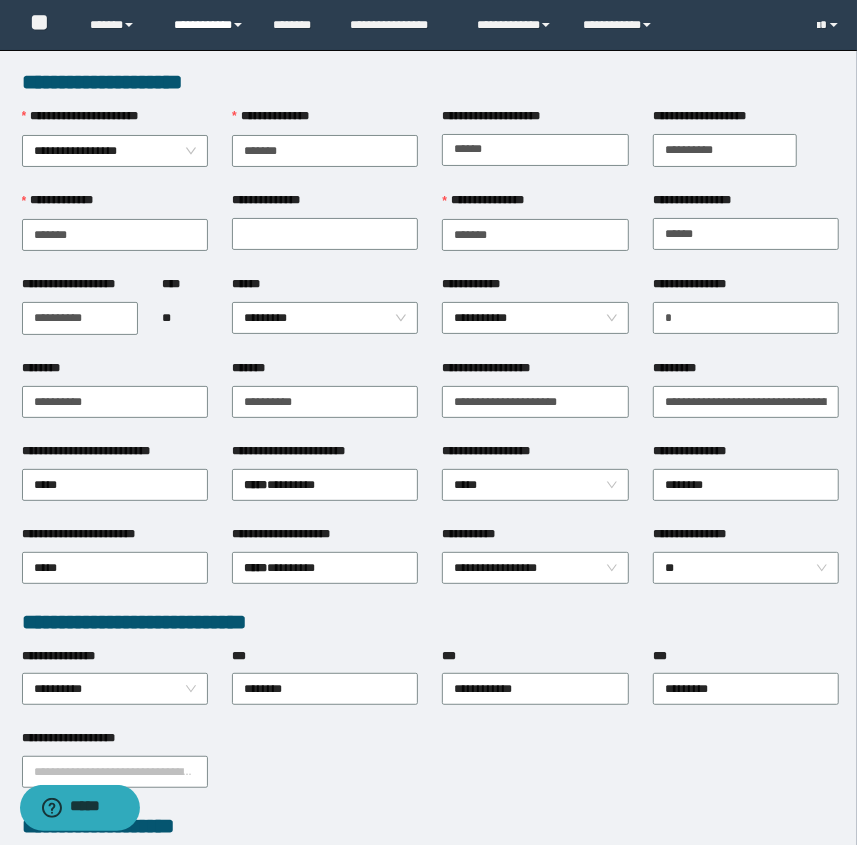 click on "**********" at bounding box center (209, 25) 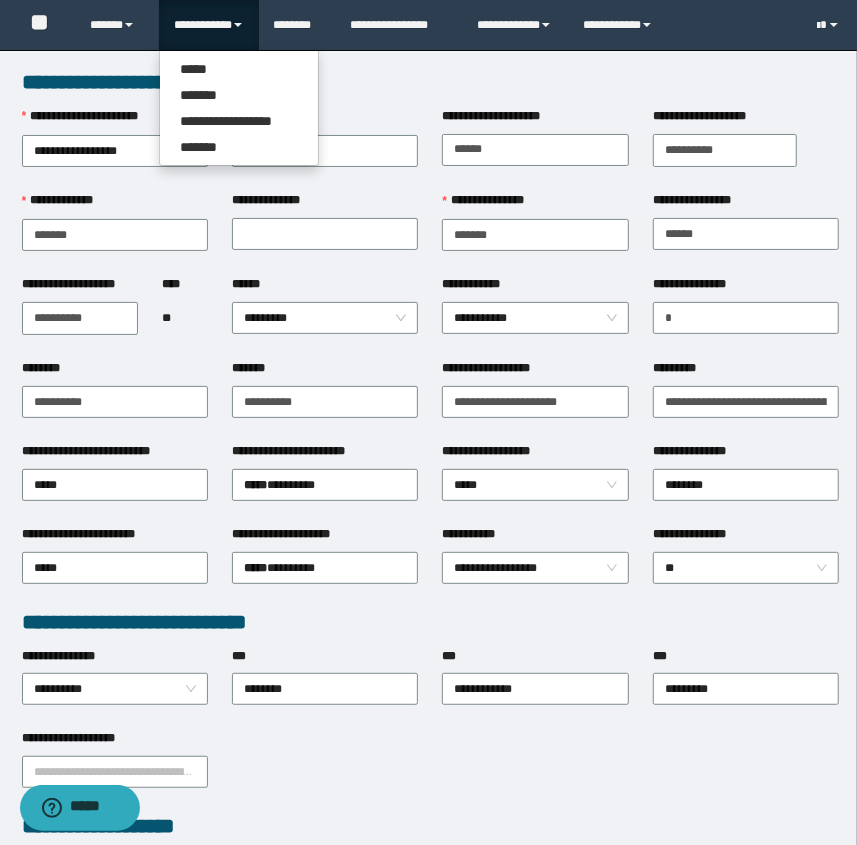 click on "**********" at bounding box center (209, 25) 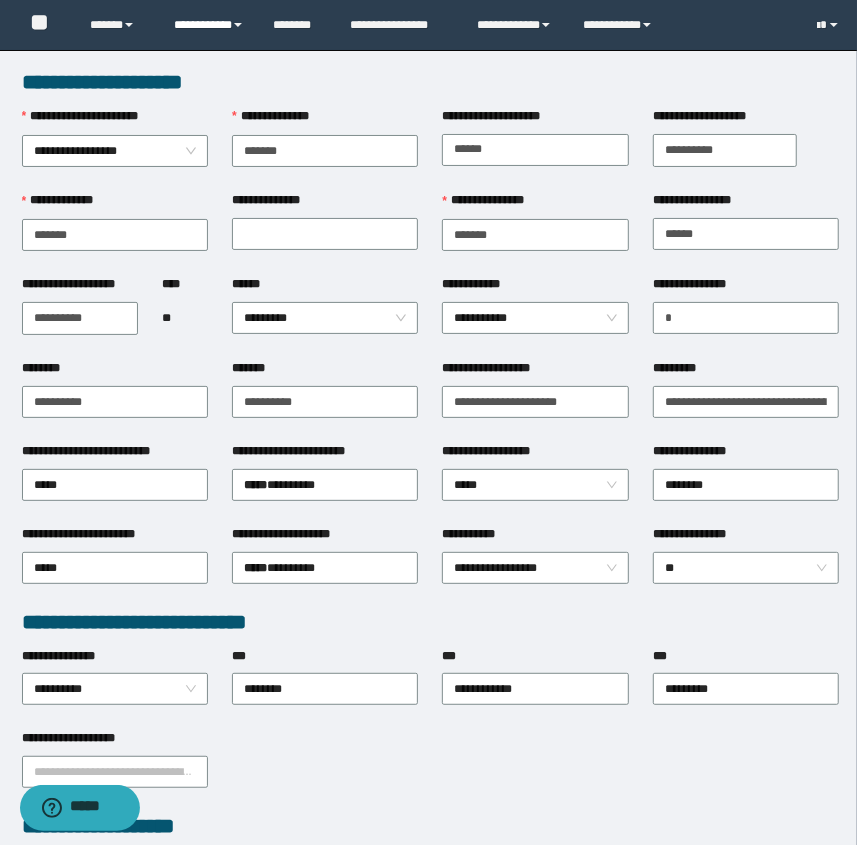 click on "**********" at bounding box center [209, 25] 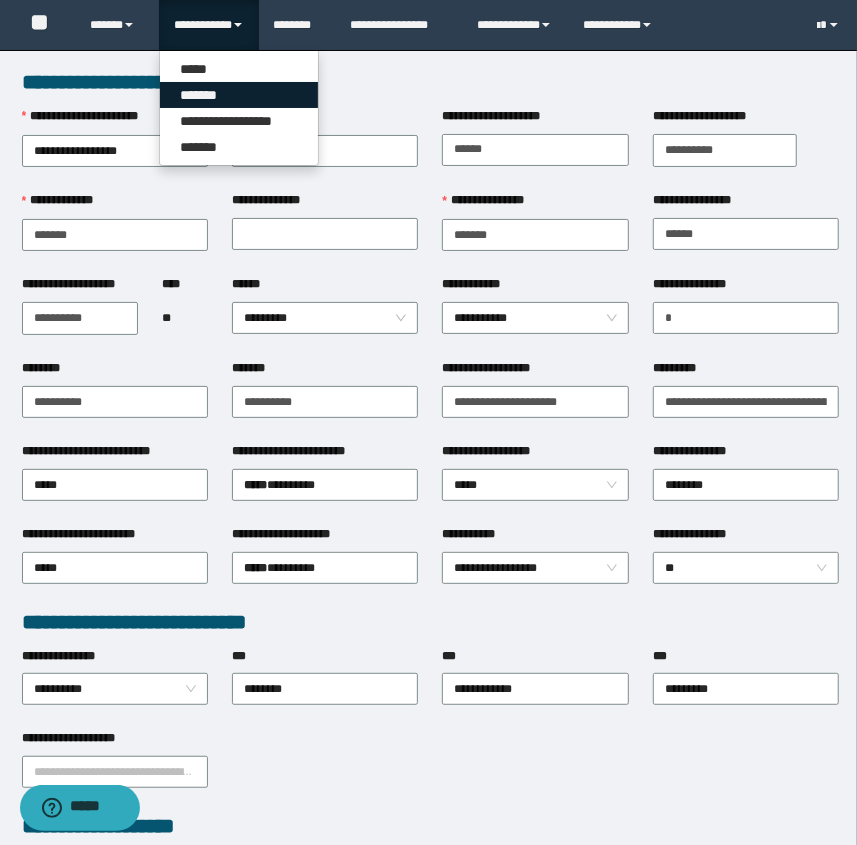 click on "*******" at bounding box center [239, 95] 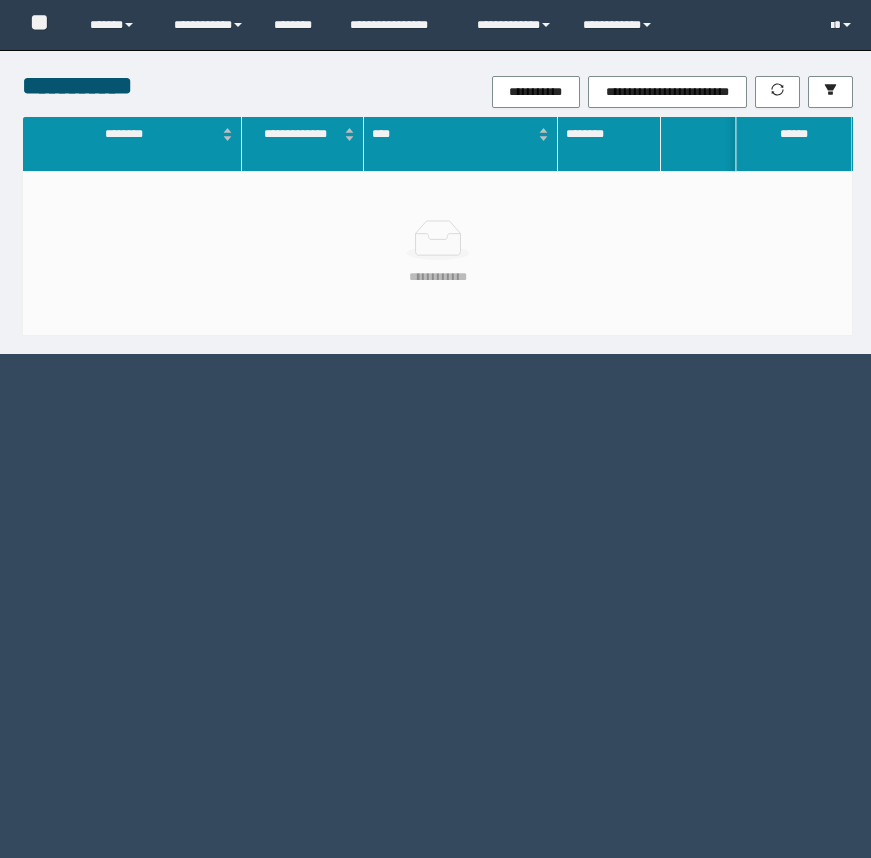 scroll, scrollTop: 0, scrollLeft: 0, axis: both 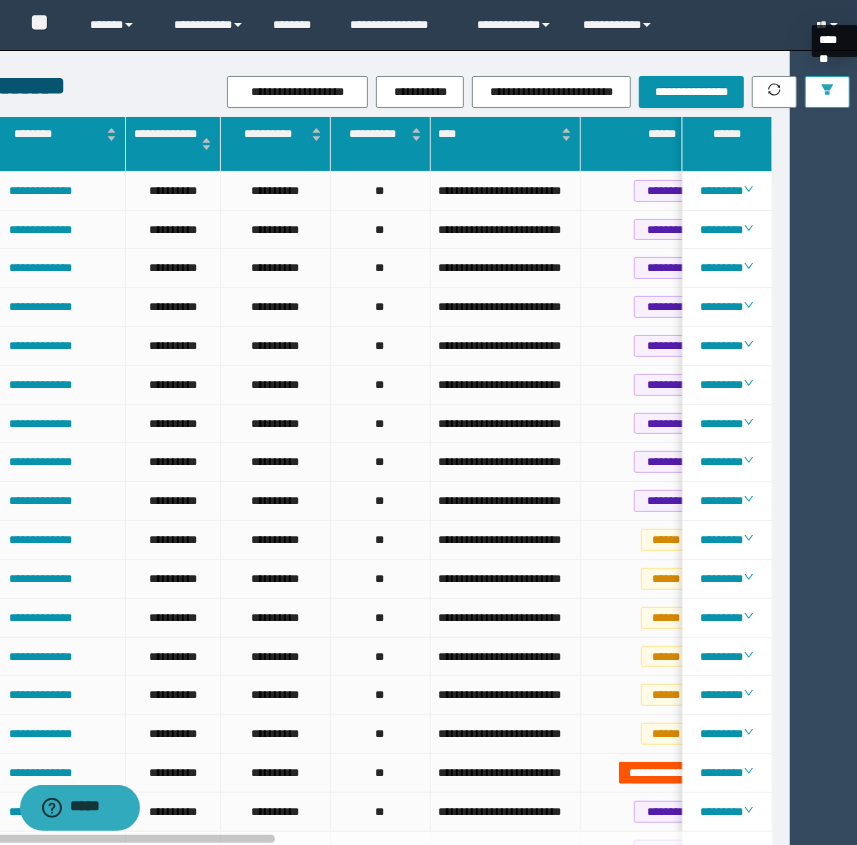 click at bounding box center [827, 92] 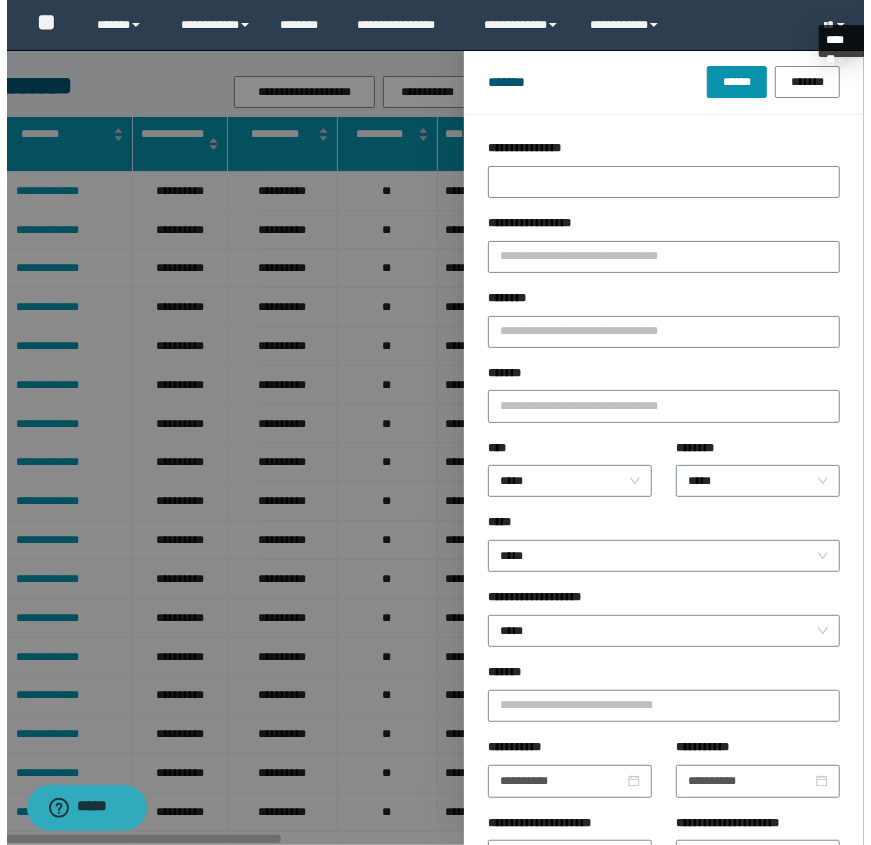 scroll, scrollTop: 0, scrollLeft: 53, axis: horizontal 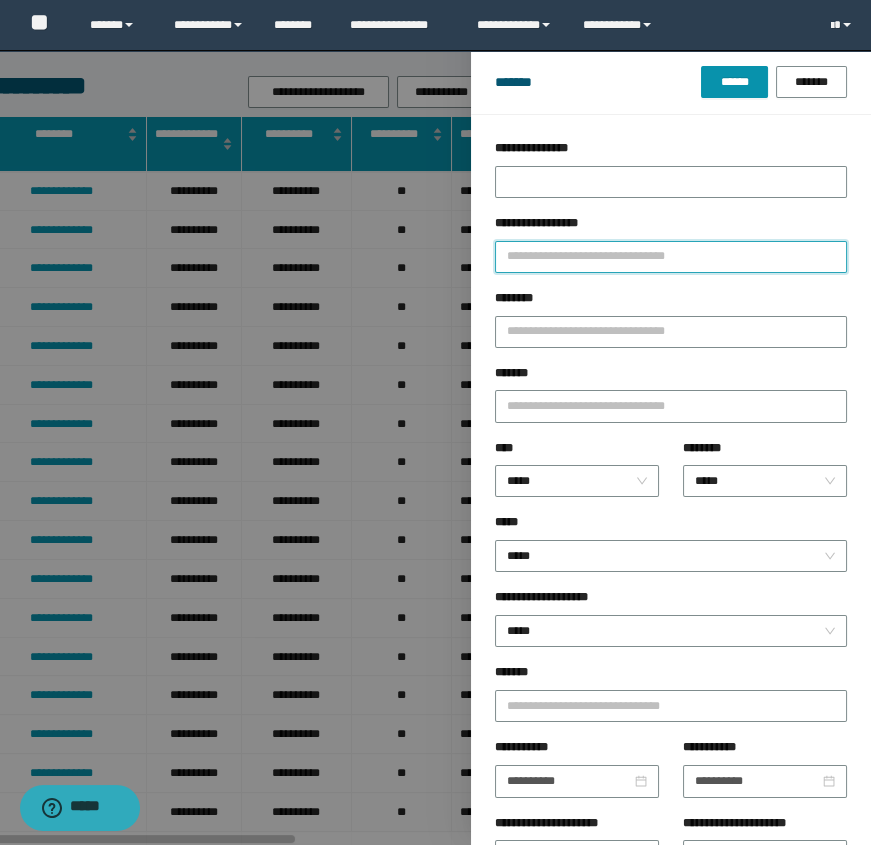 click on "**********" at bounding box center [671, 257] 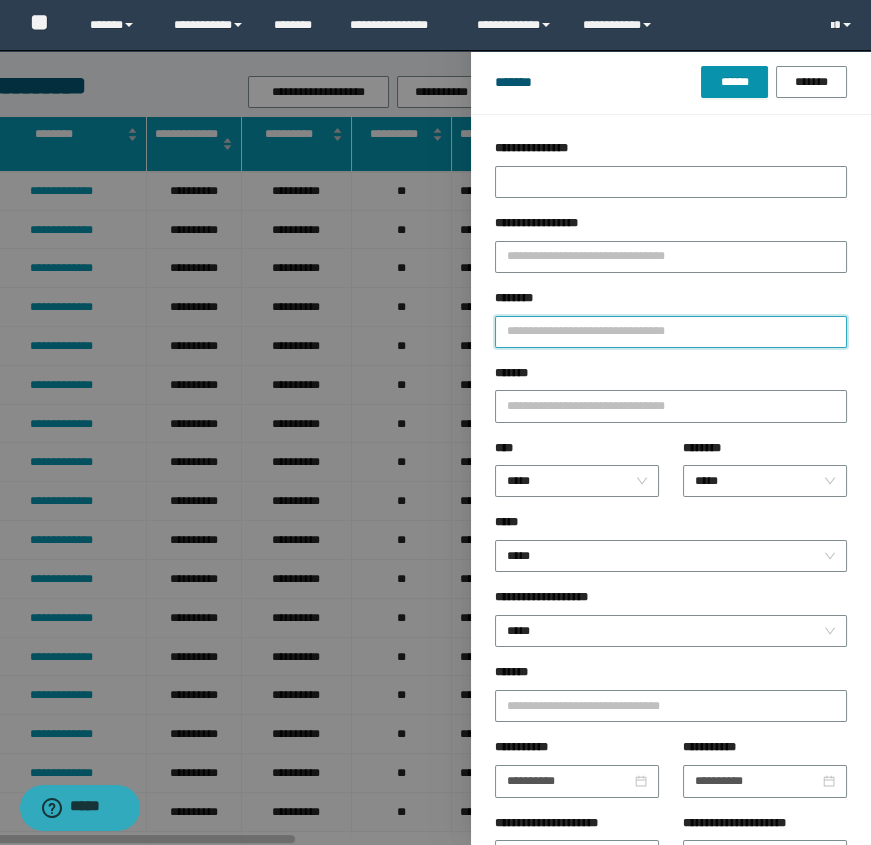 click on "********" at bounding box center [671, 332] 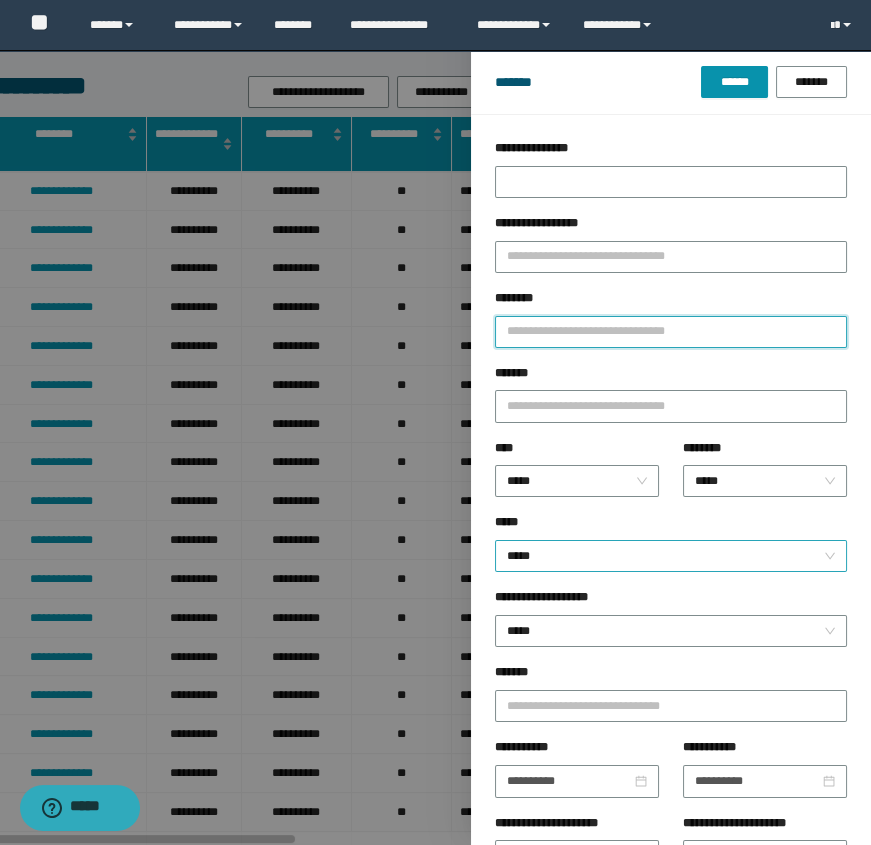 type on "*******" 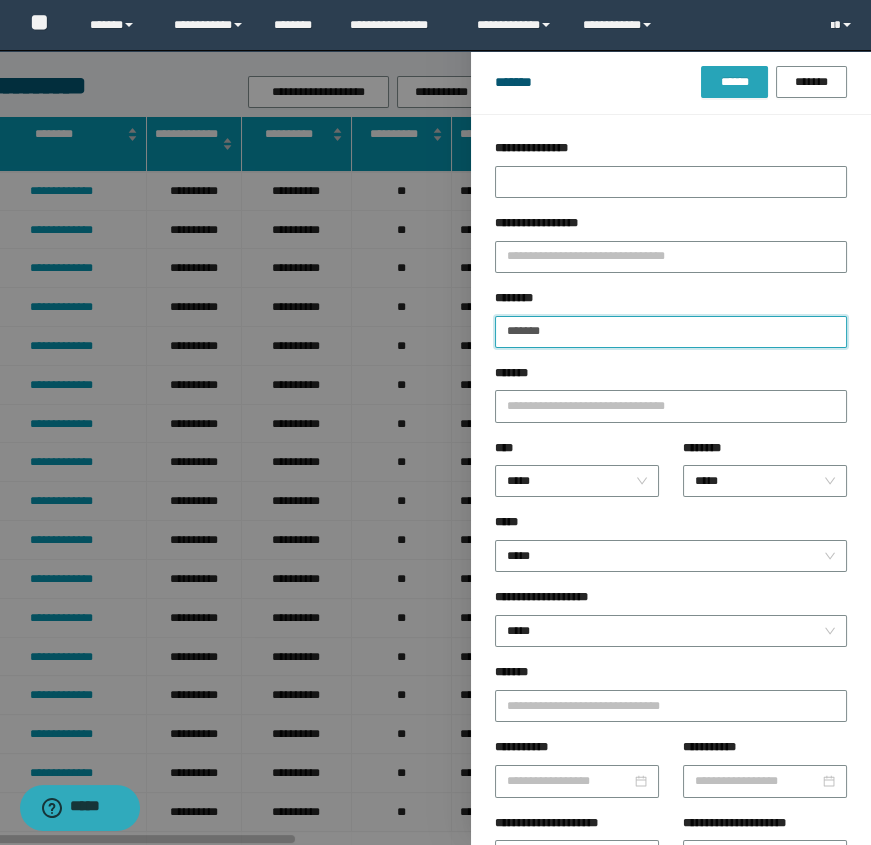 type on "*******" 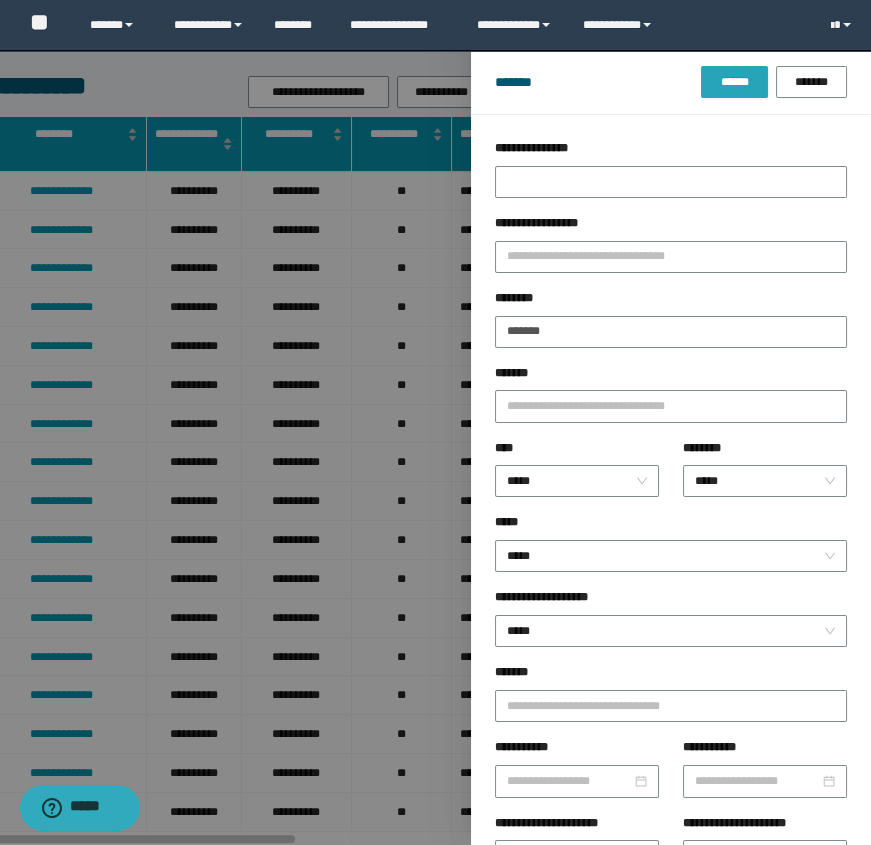 click on "******" at bounding box center [734, 82] 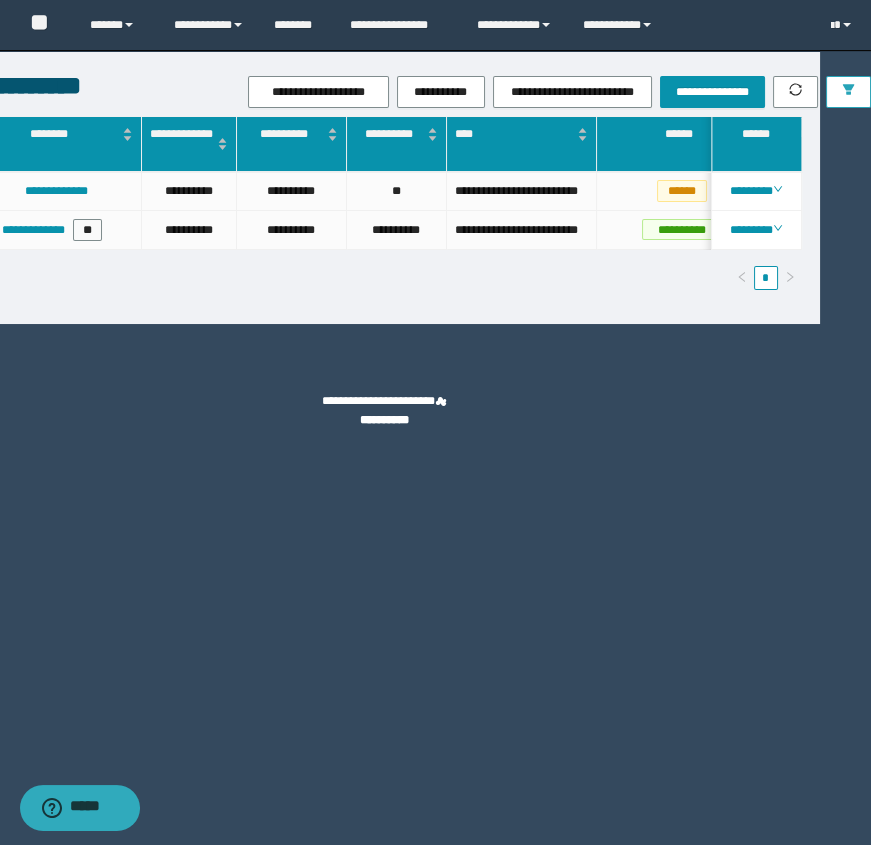 scroll, scrollTop: 0, scrollLeft: 197, axis: horizontal 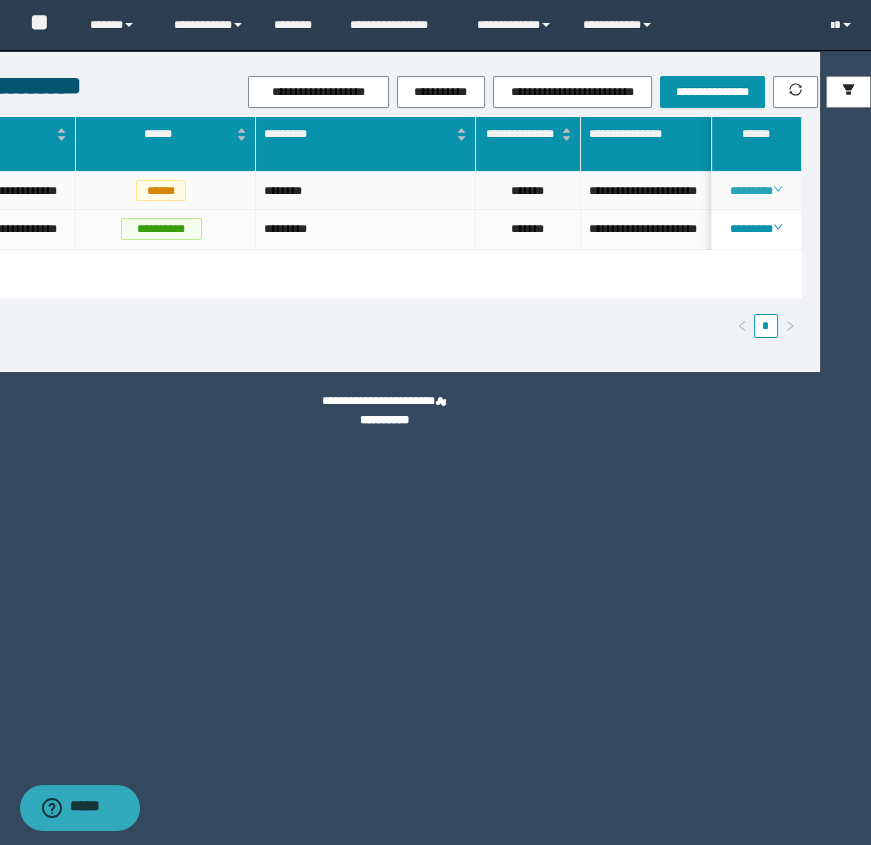 click on "********" at bounding box center (756, 191) 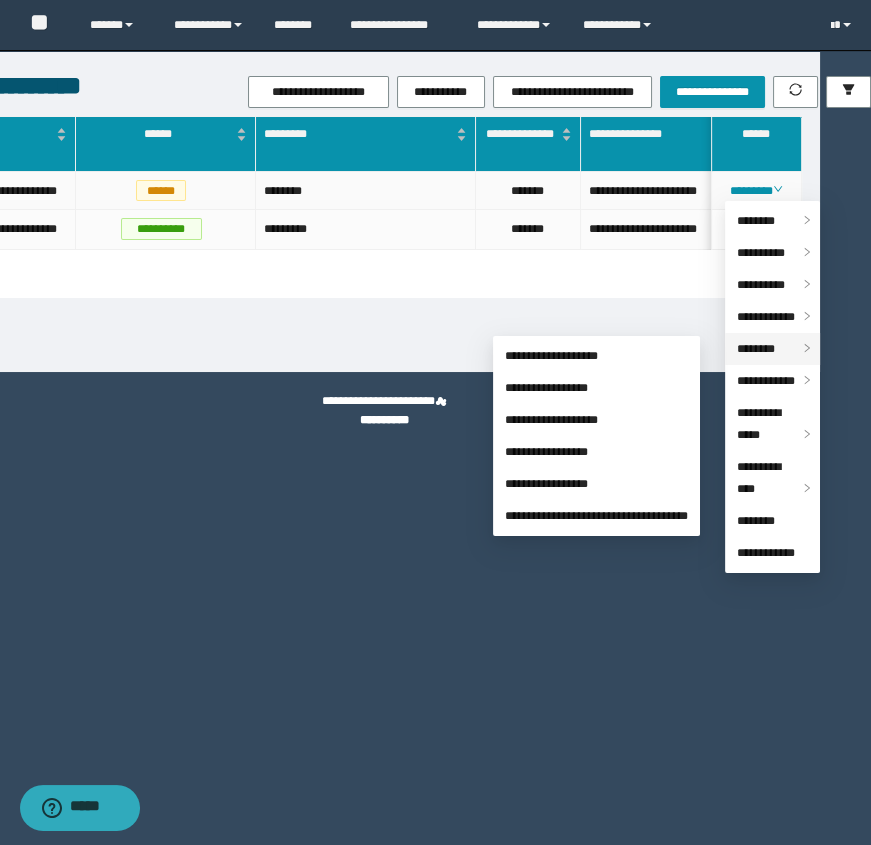 click on "********" at bounding box center (756, 349) 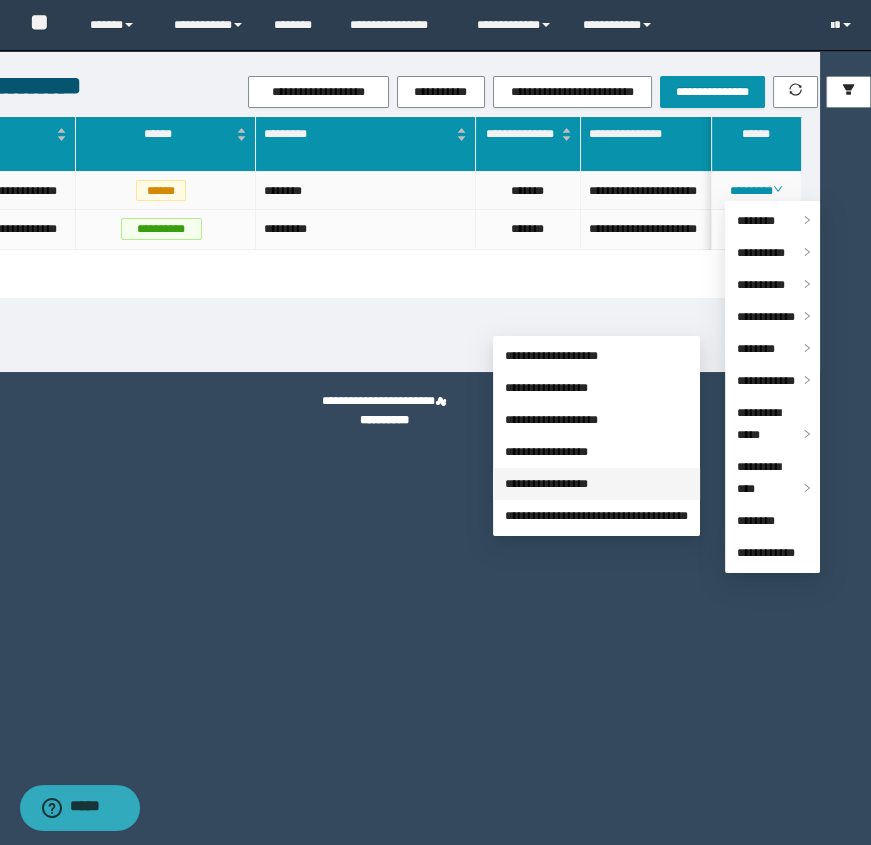 click on "**********" at bounding box center [546, 484] 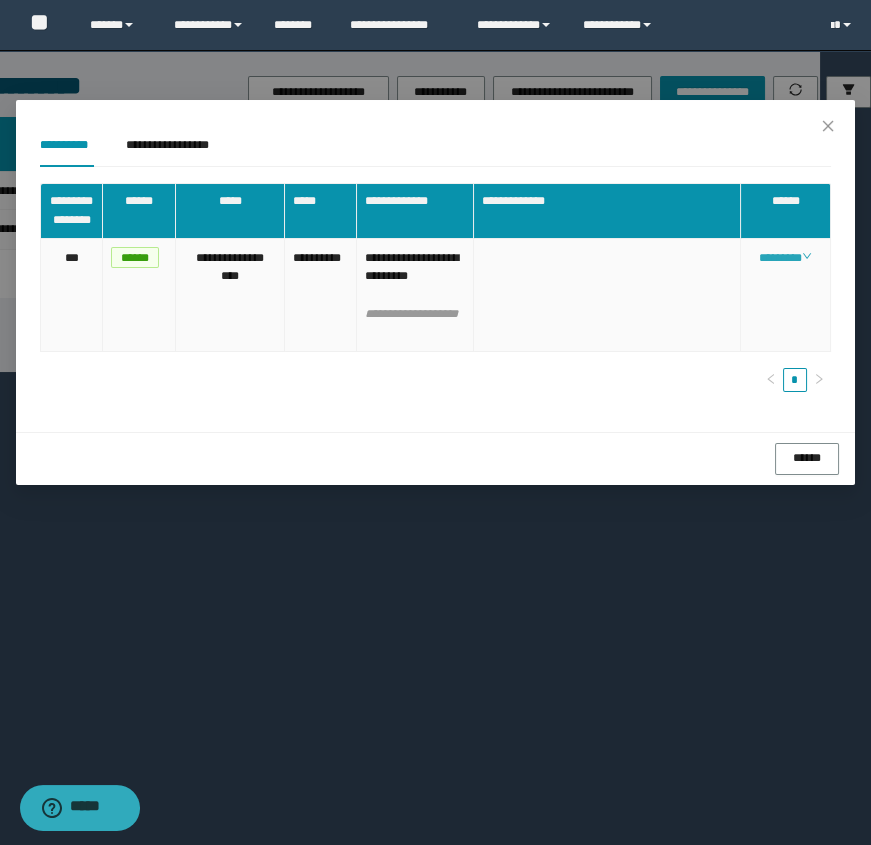 click on "********" at bounding box center (785, 258) 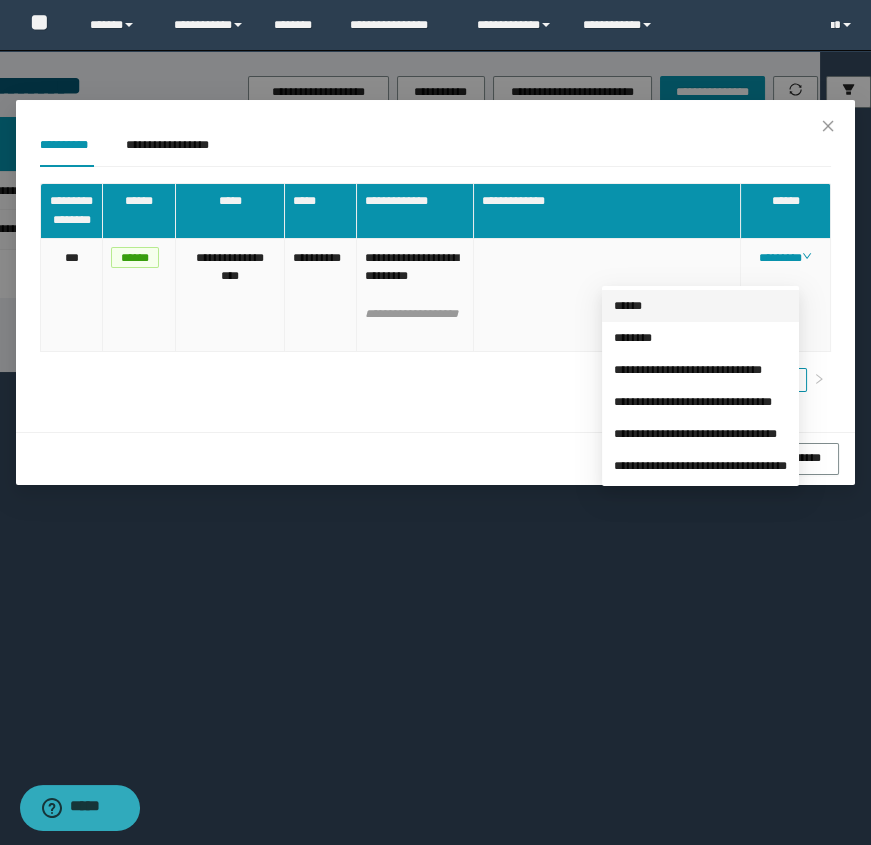 click on "******" at bounding box center [628, 306] 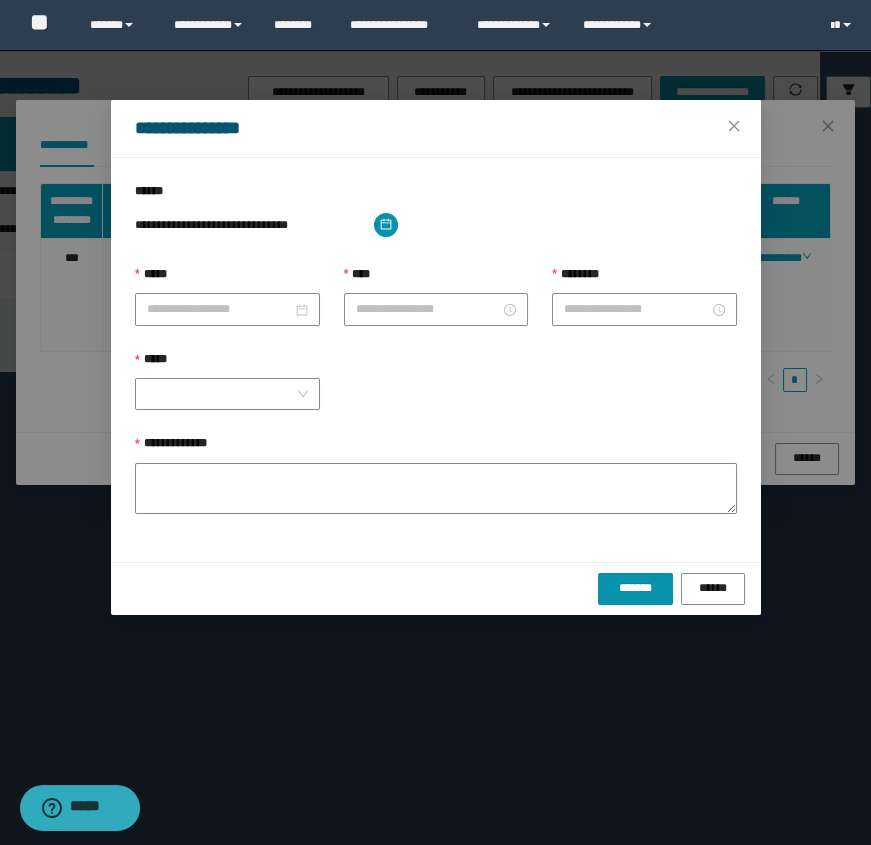 type on "**********" 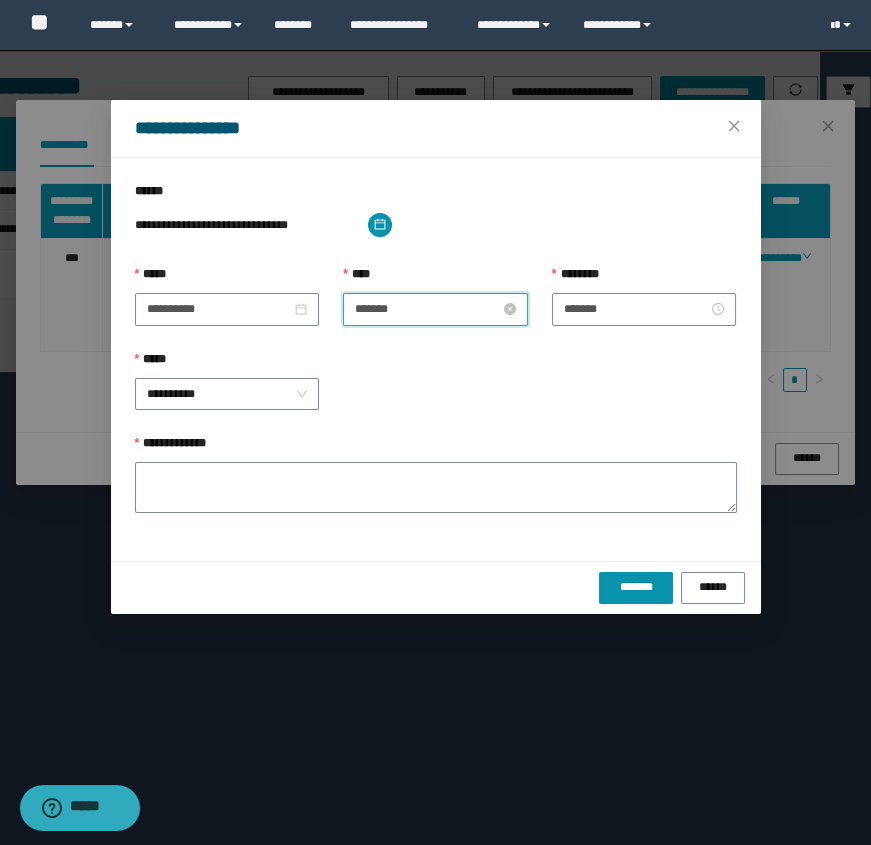 click on "*******" at bounding box center [427, 309] 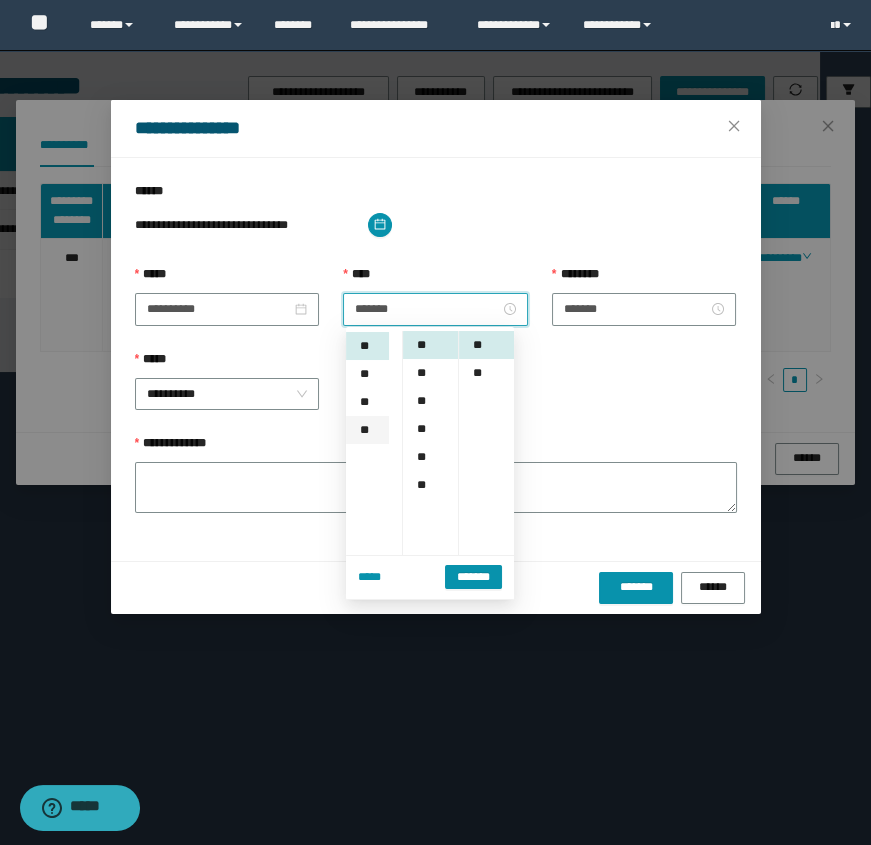 click on "**" at bounding box center (367, 430) 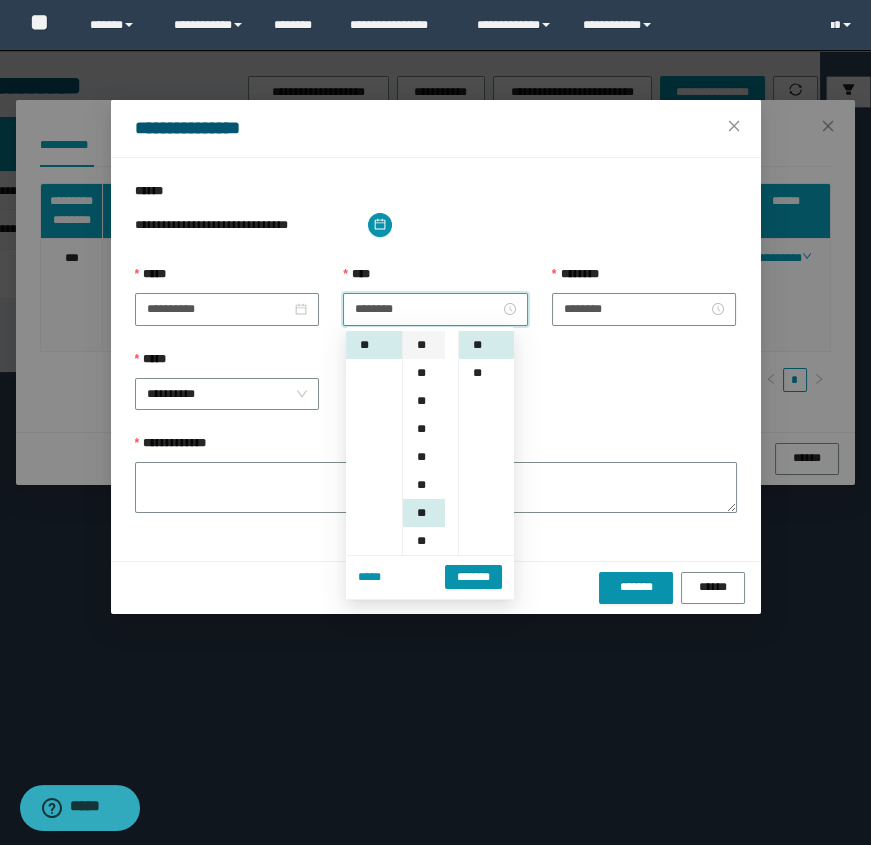 click on "**" at bounding box center (423, 345) 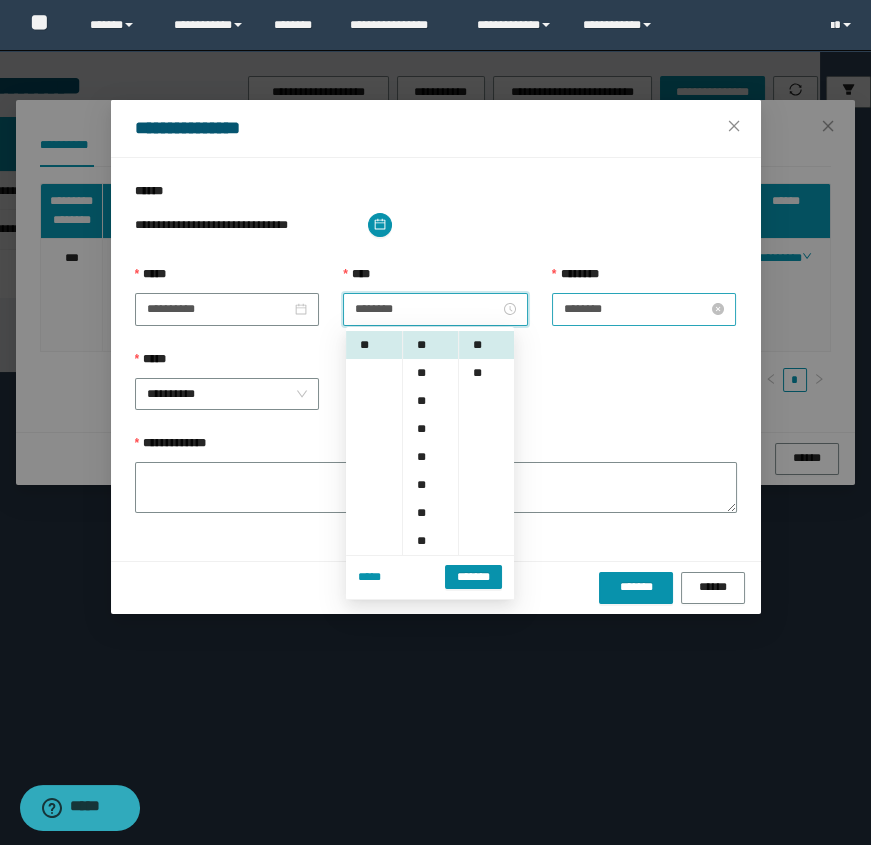 click on "********" at bounding box center [636, 309] 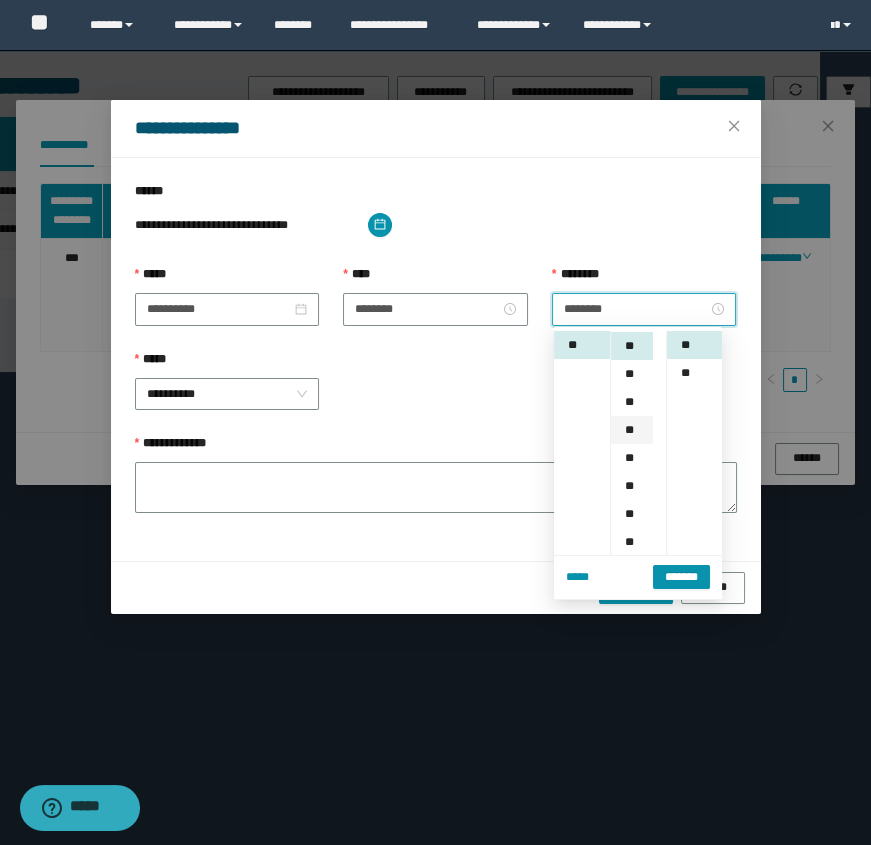 click on "**" at bounding box center (631, 430) 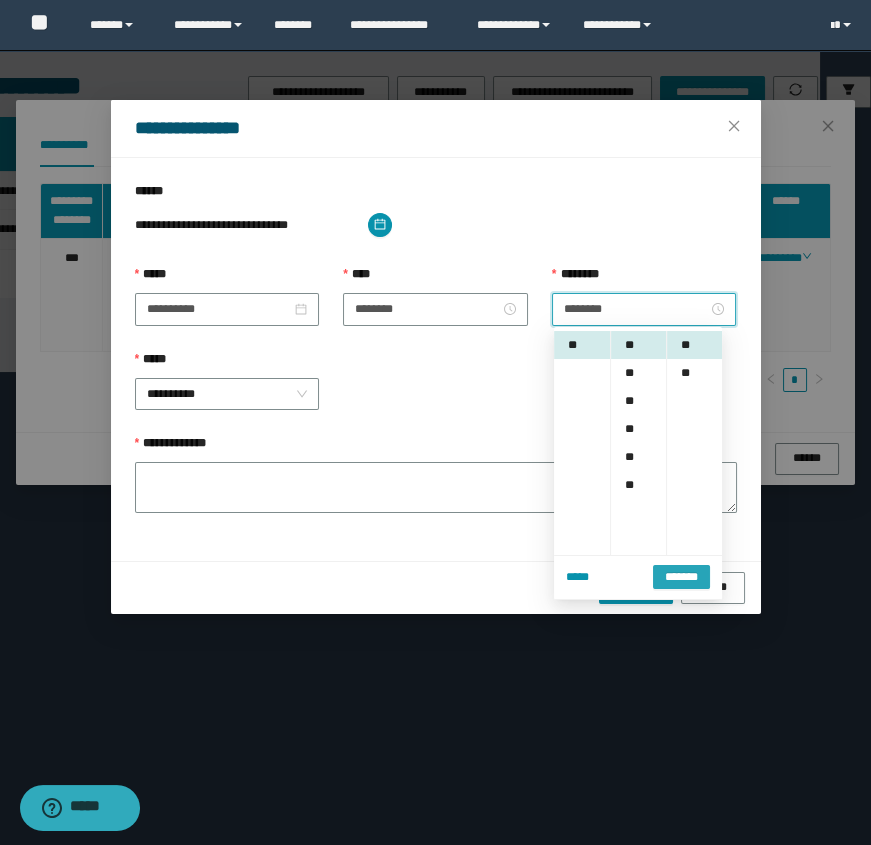 click on "*******" at bounding box center [681, 577] 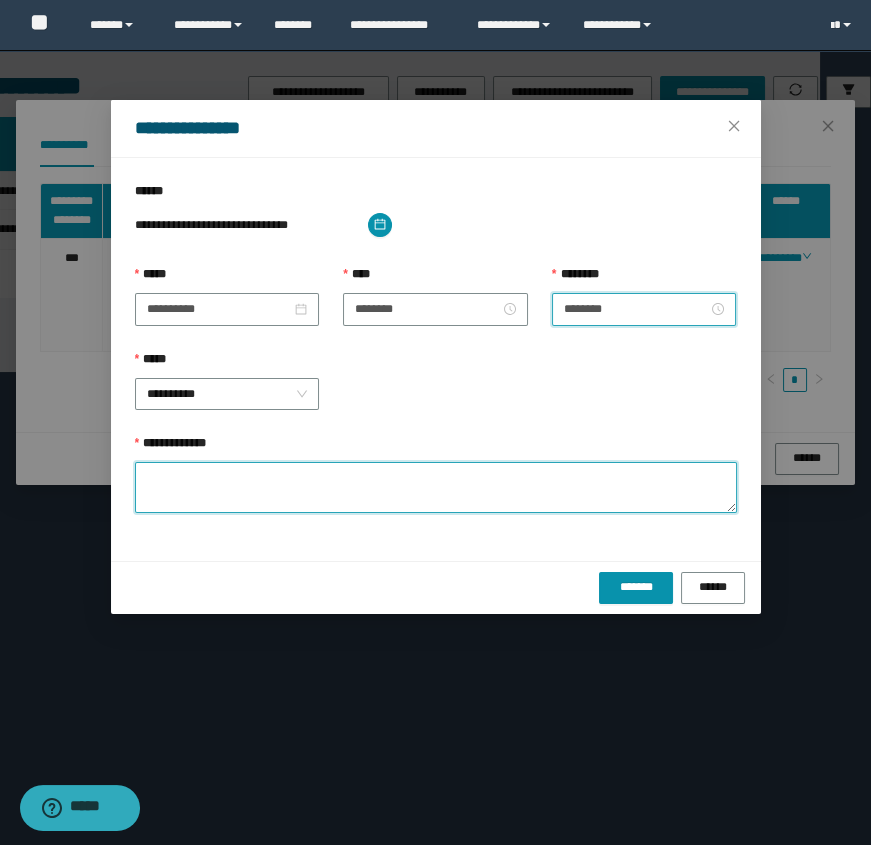 click on "**********" at bounding box center [436, 487] 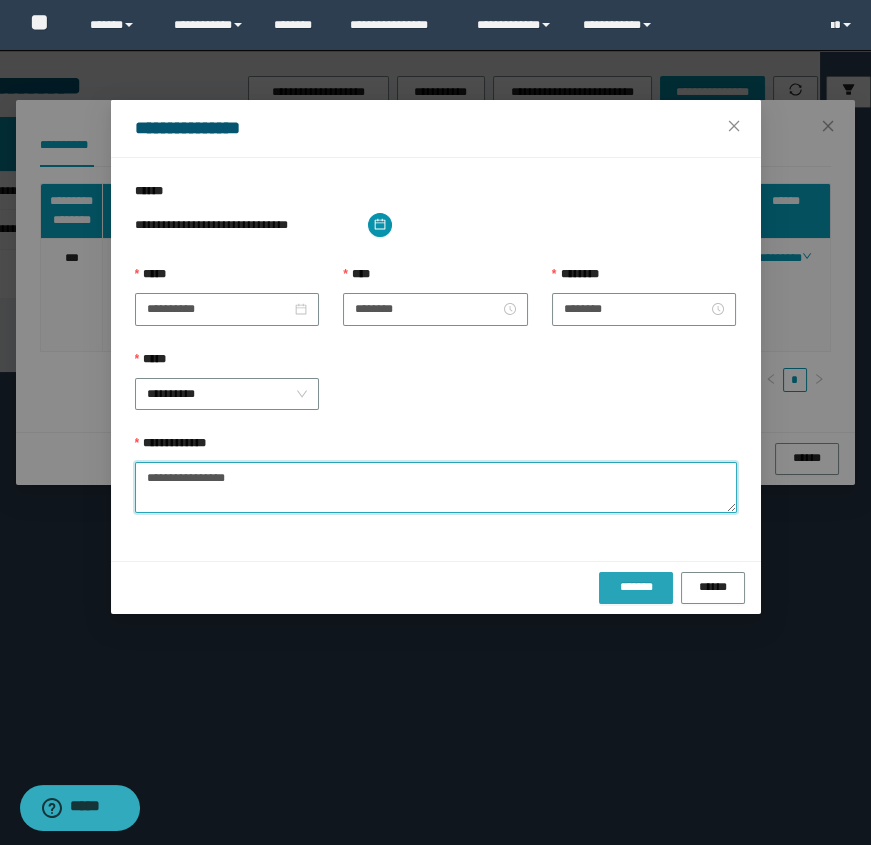 type on "**********" 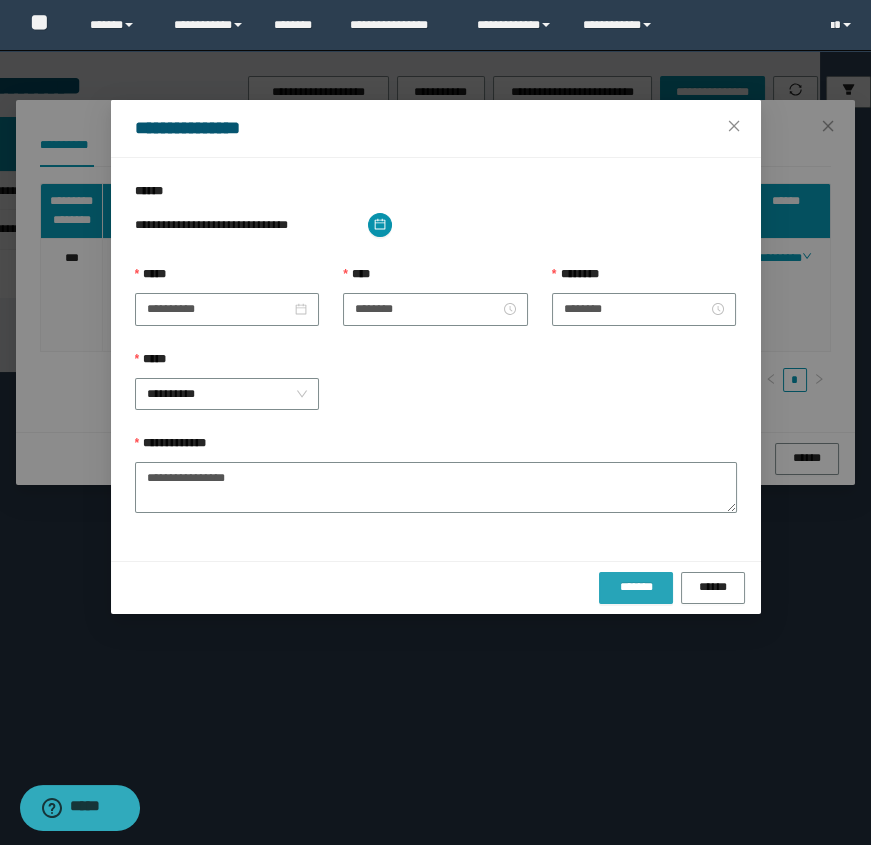 click on "*******" at bounding box center (636, 588) 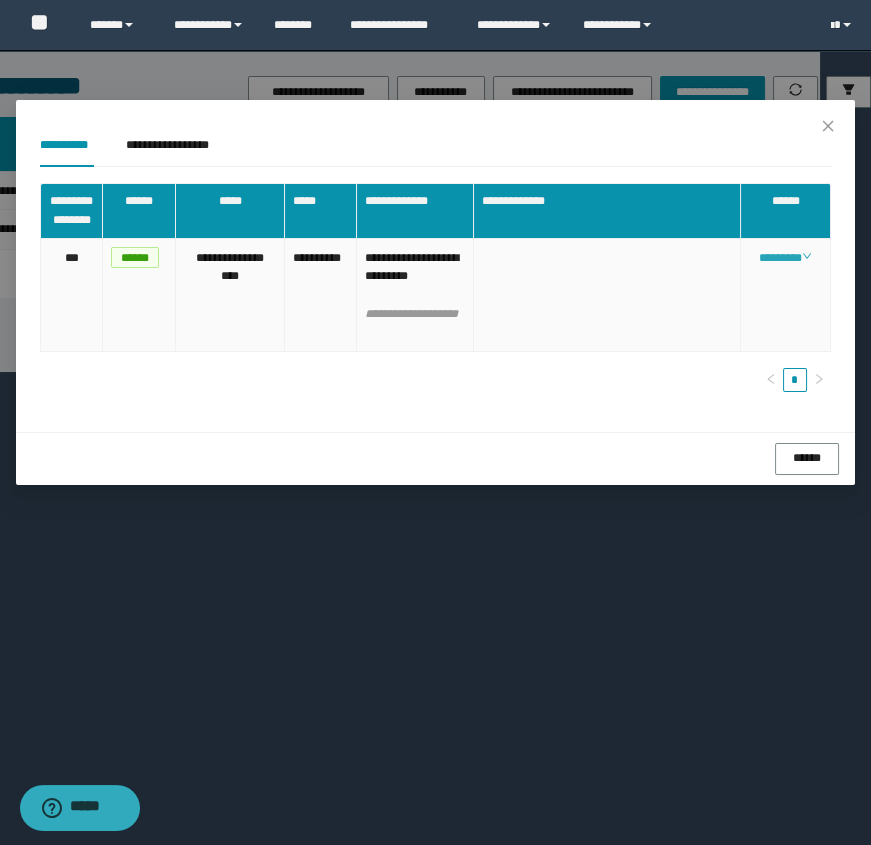 click on "********" at bounding box center [785, 258] 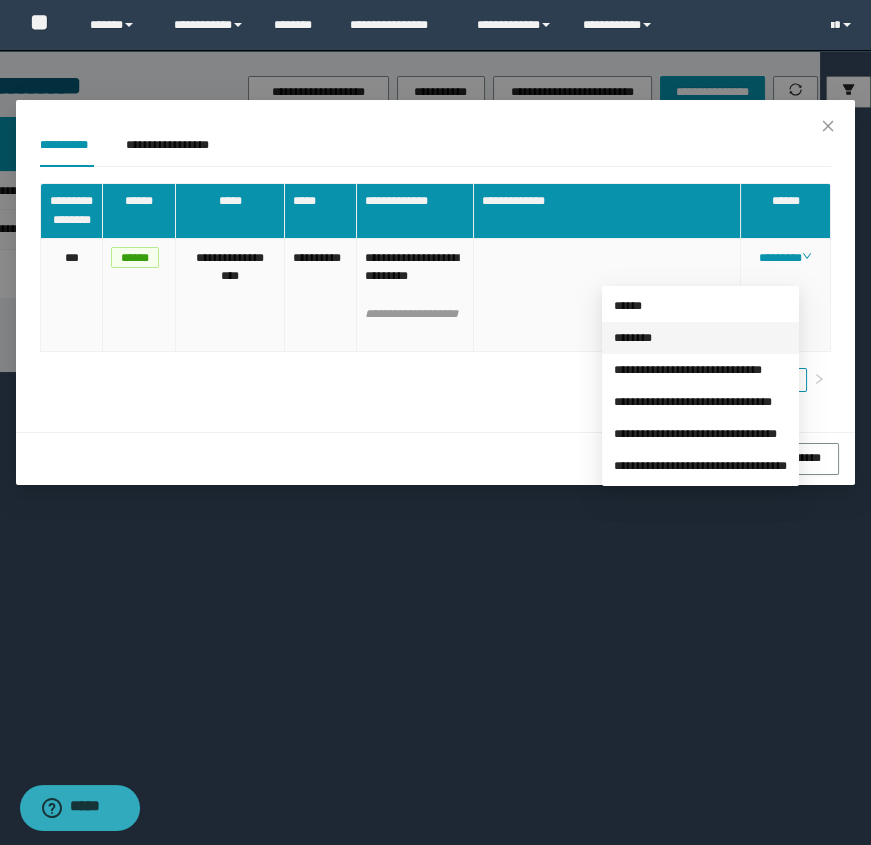 click on "********" at bounding box center [633, 338] 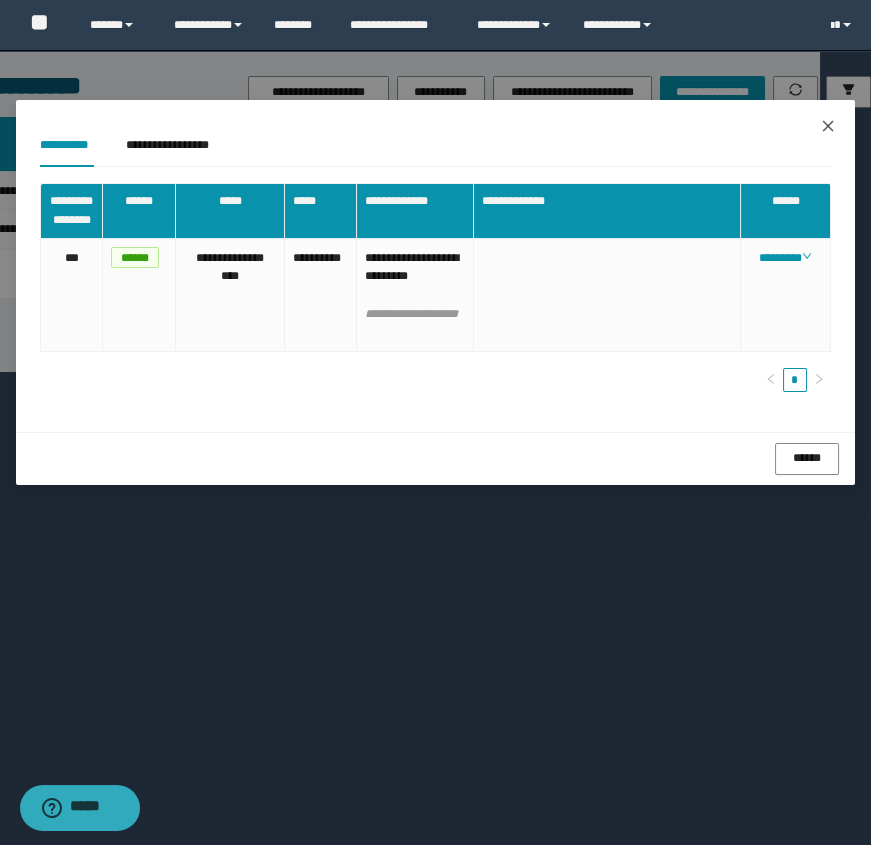 click 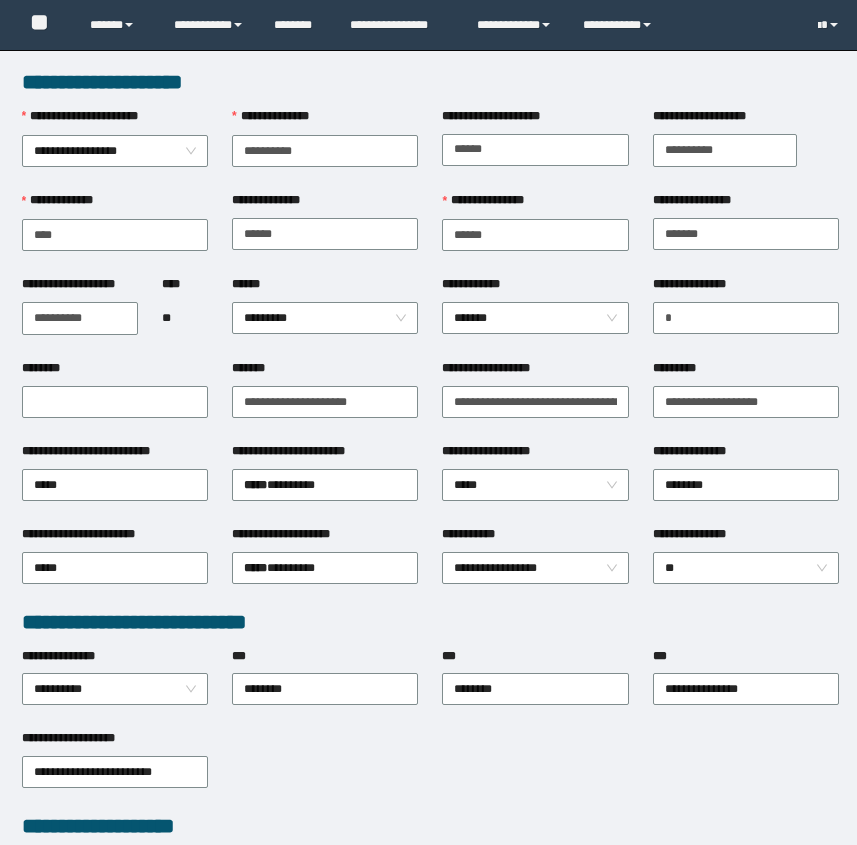 scroll, scrollTop: 0, scrollLeft: 0, axis: both 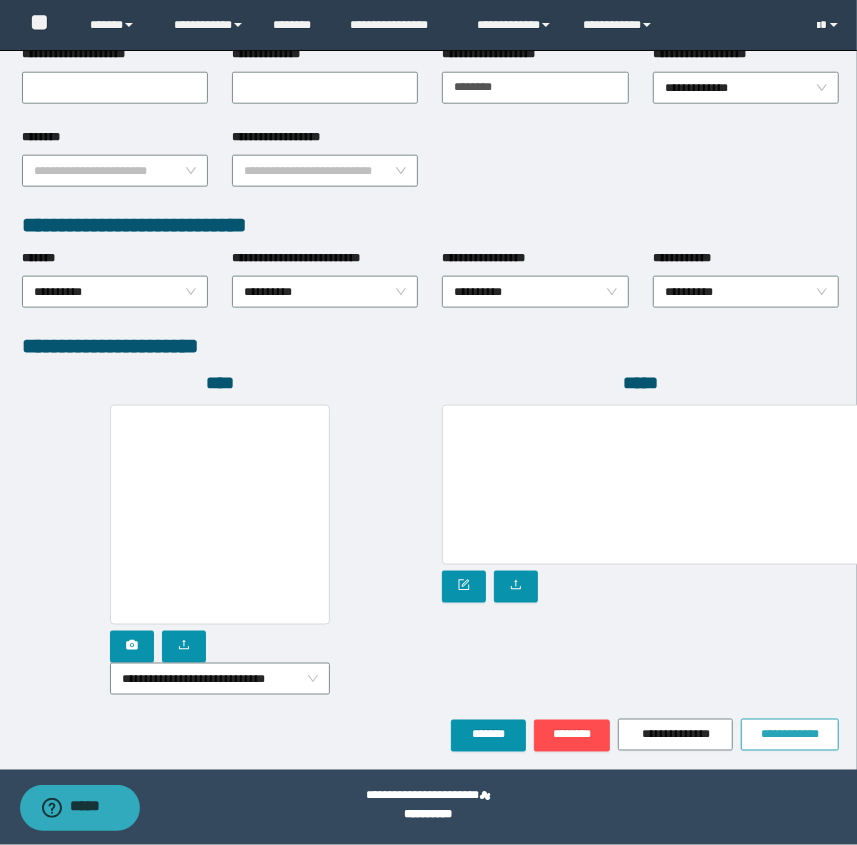 click on "**********" at bounding box center [790, 735] 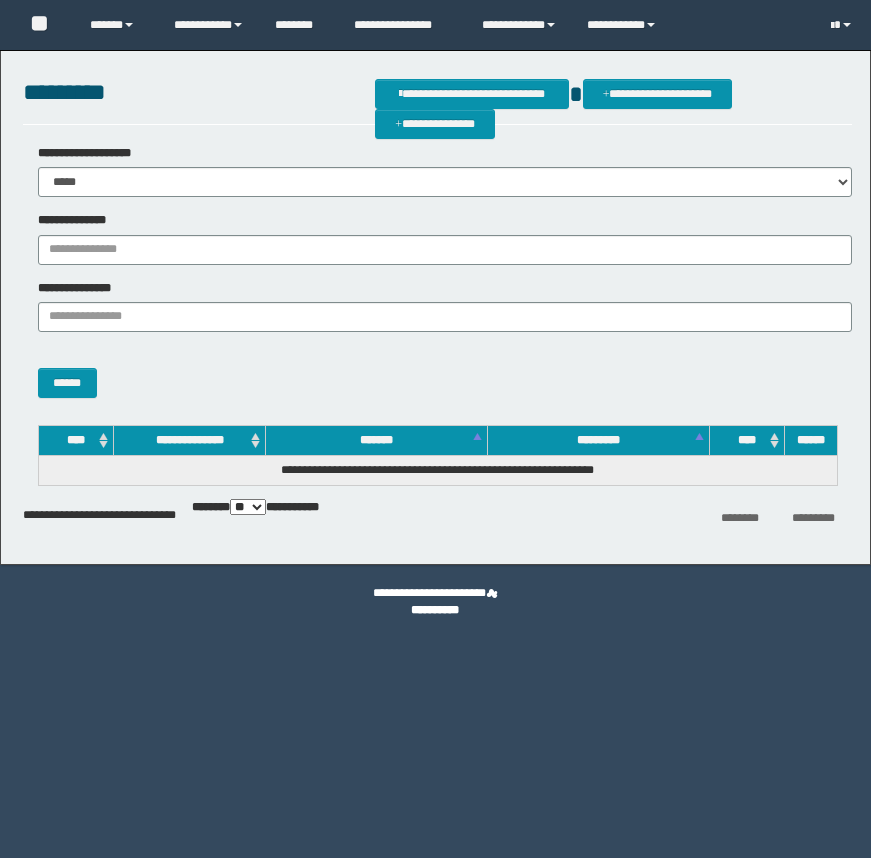 scroll, scrollTop: 0, scrollLeft: 0, axis: both 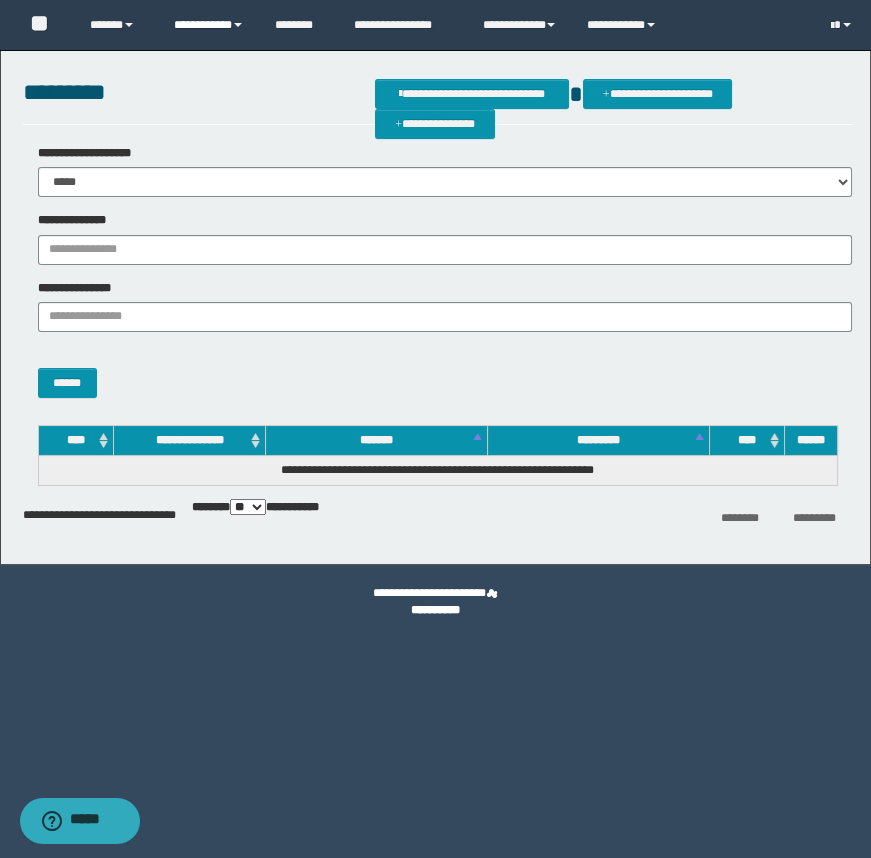 click on "**********" at bounding box center (209, 25) 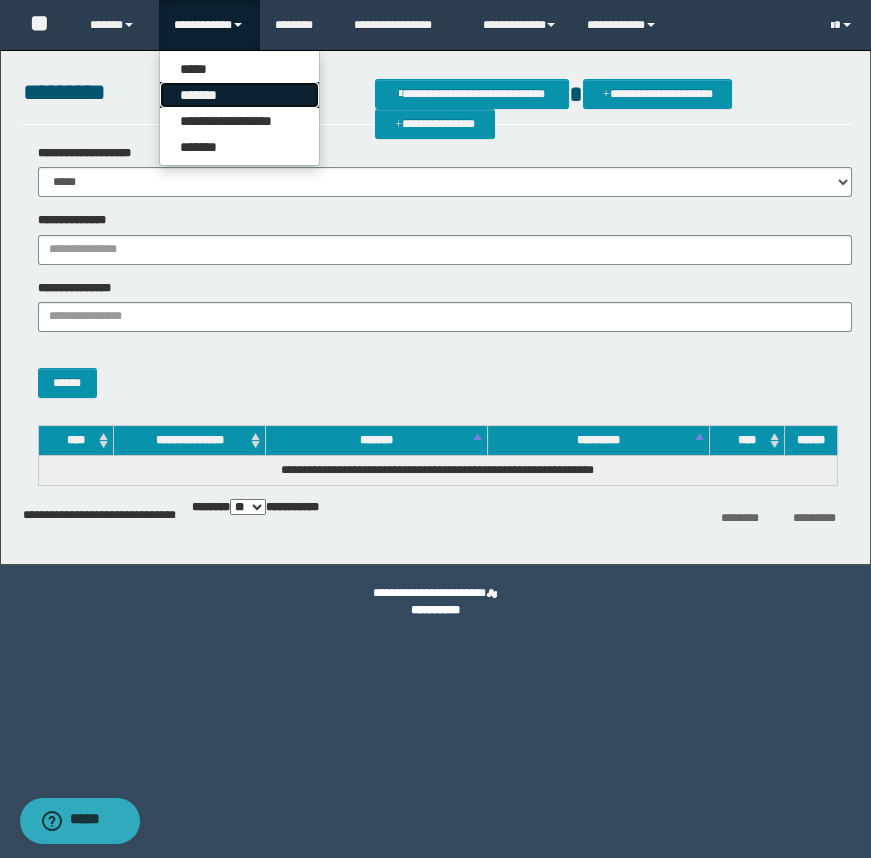 click on "*******" at bounding box center [239, 95] 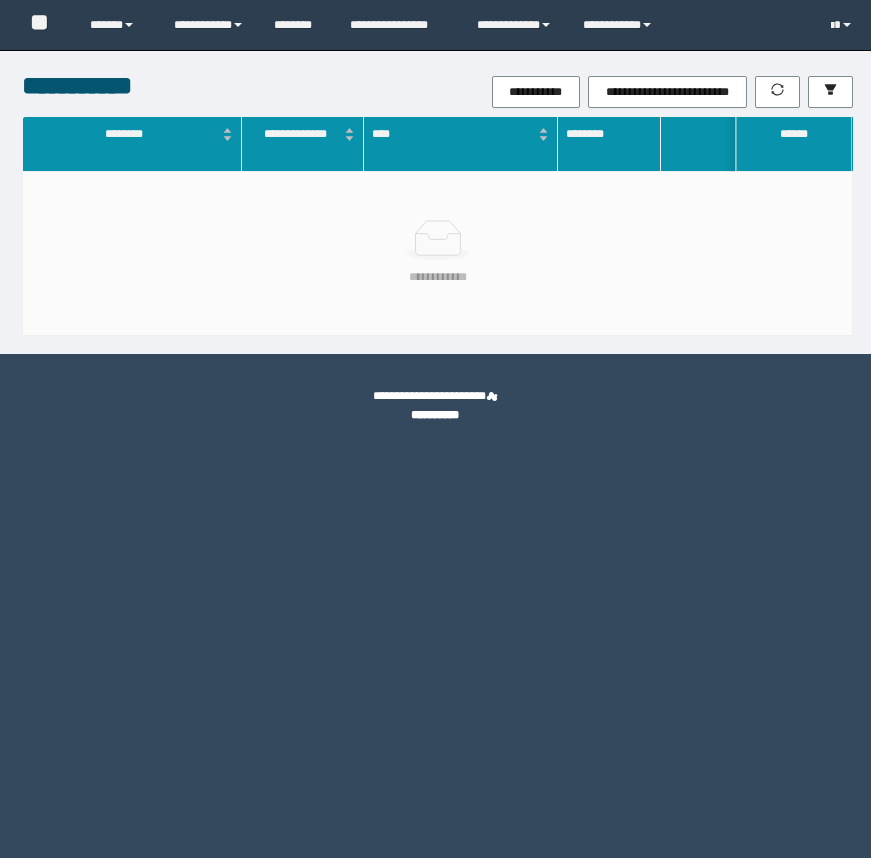 scroll, scrollTop: 0, scrollLeft: 0, axis: both 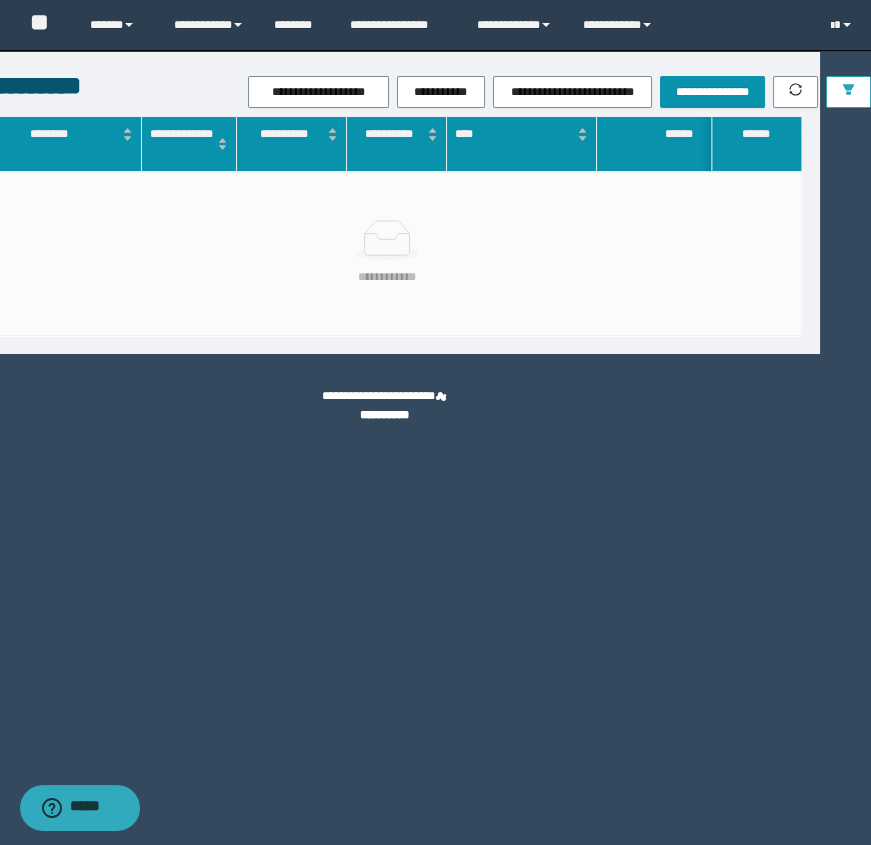 click 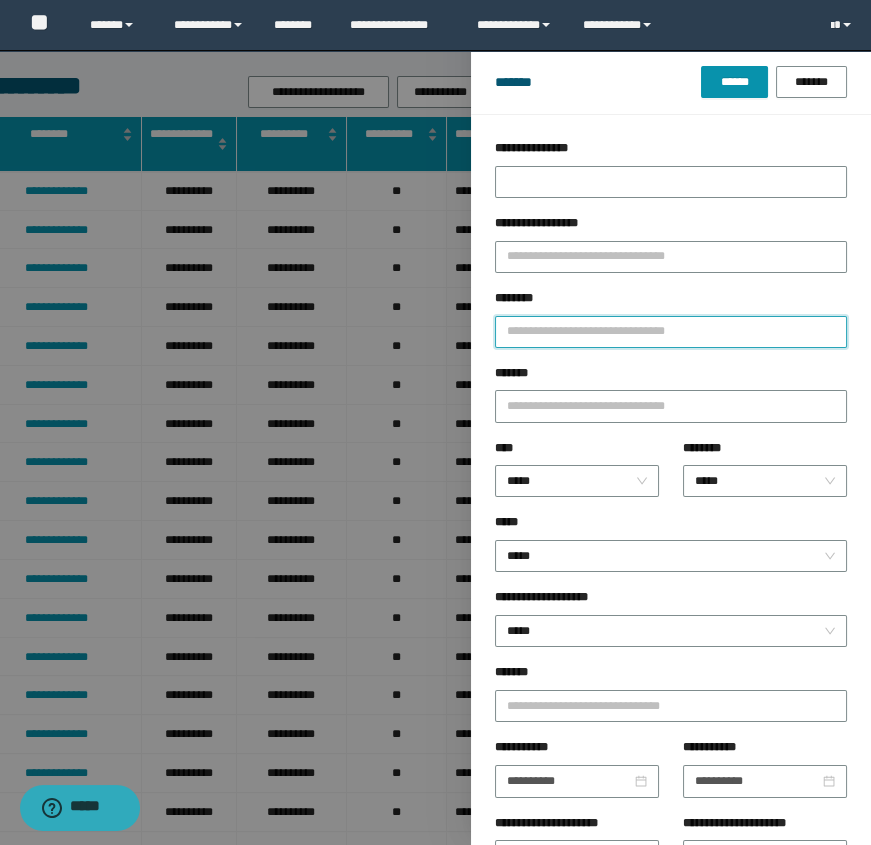 click on "********" at bounding box center (671, 332) 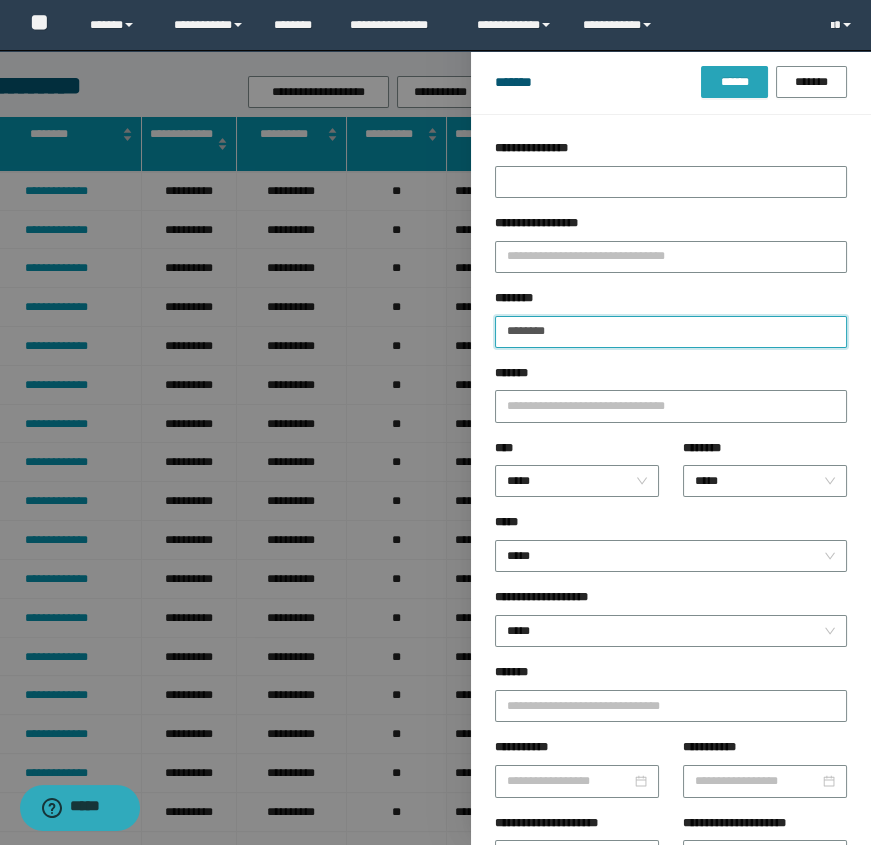 type on "********" 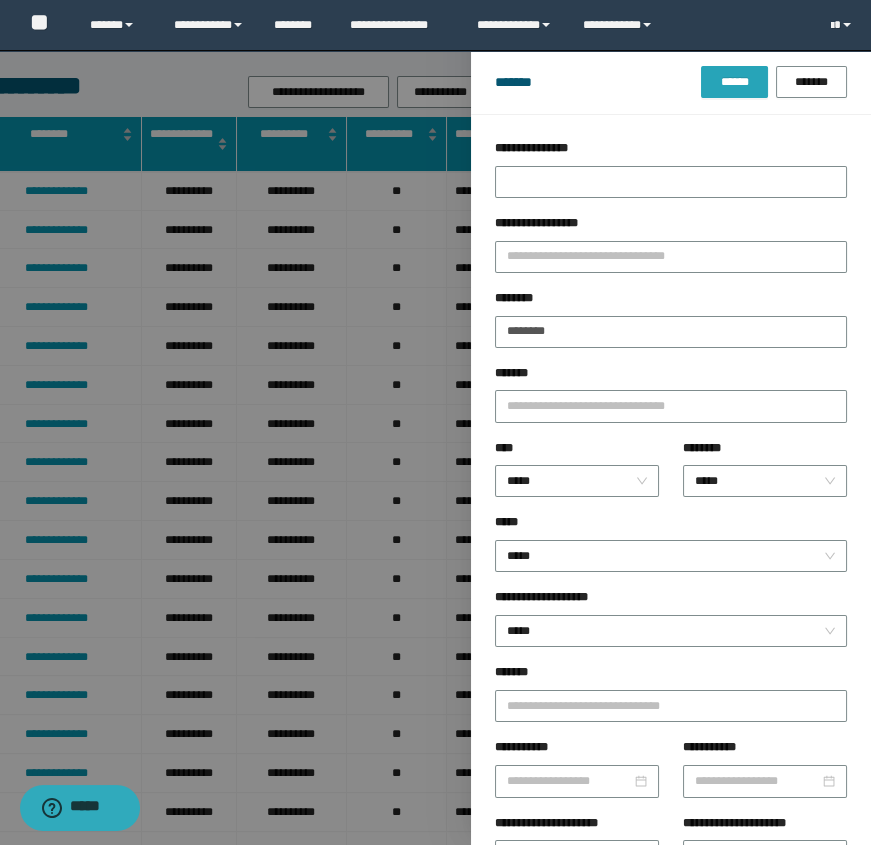 click on "******" at bounding box center (734, 82) 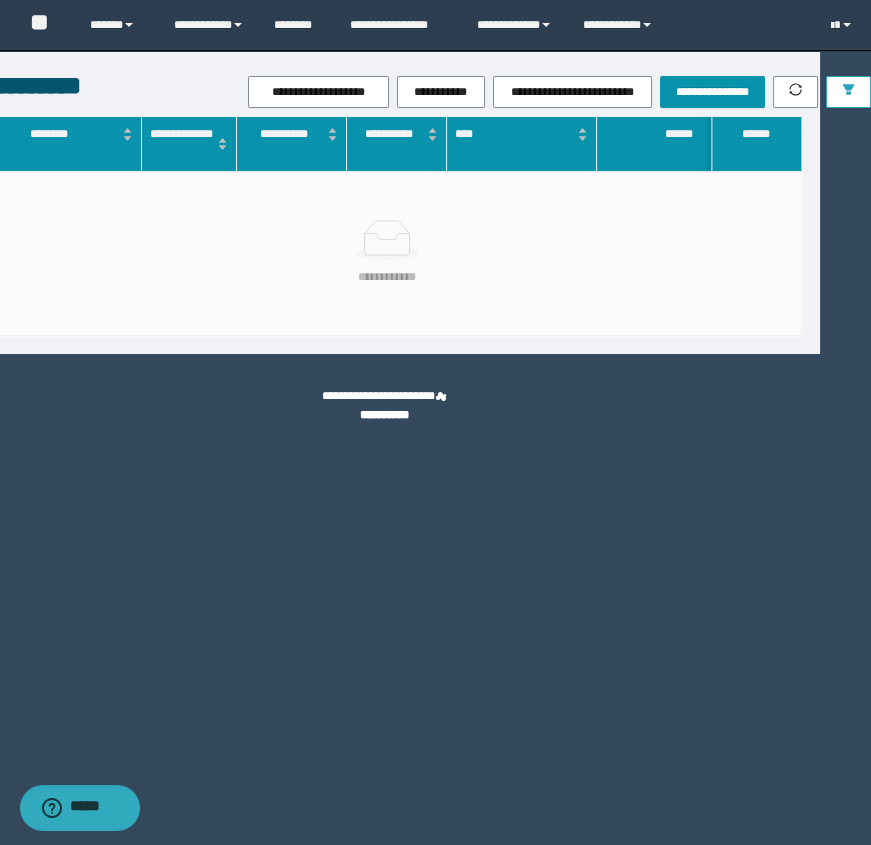scroll, scrollTop: 0, scrollLeft: 40, axis: horizontal 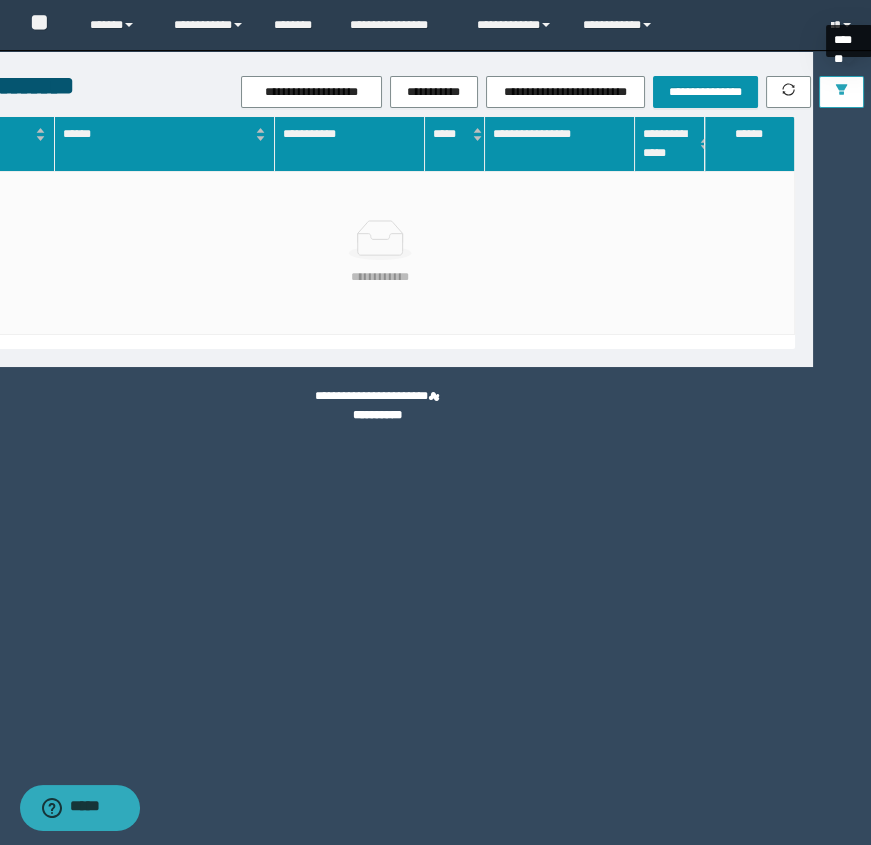 click 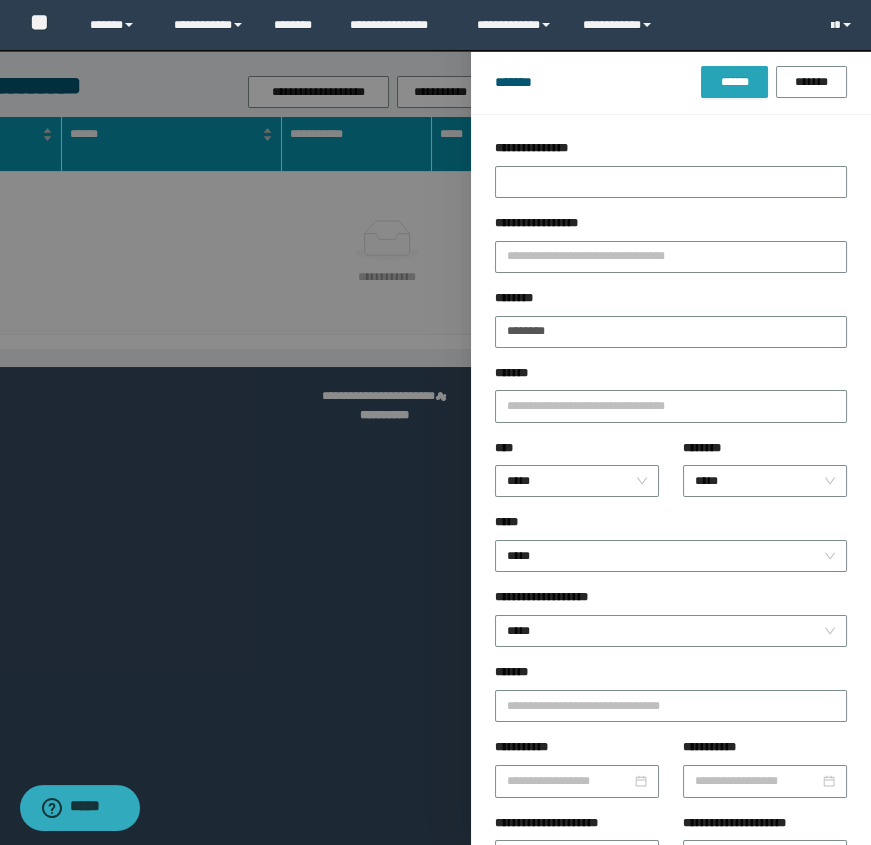 click on "******" at bounding box center [734, 82] 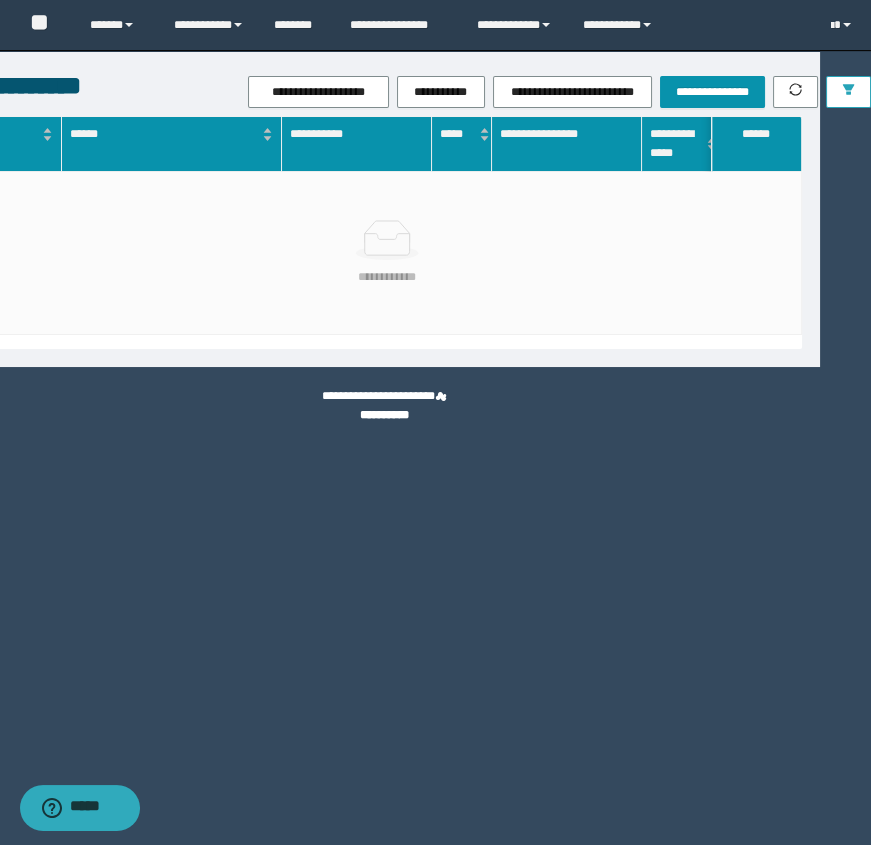 scroll, scrollTop: 0, scrollLeft: 529, axis: horizontal 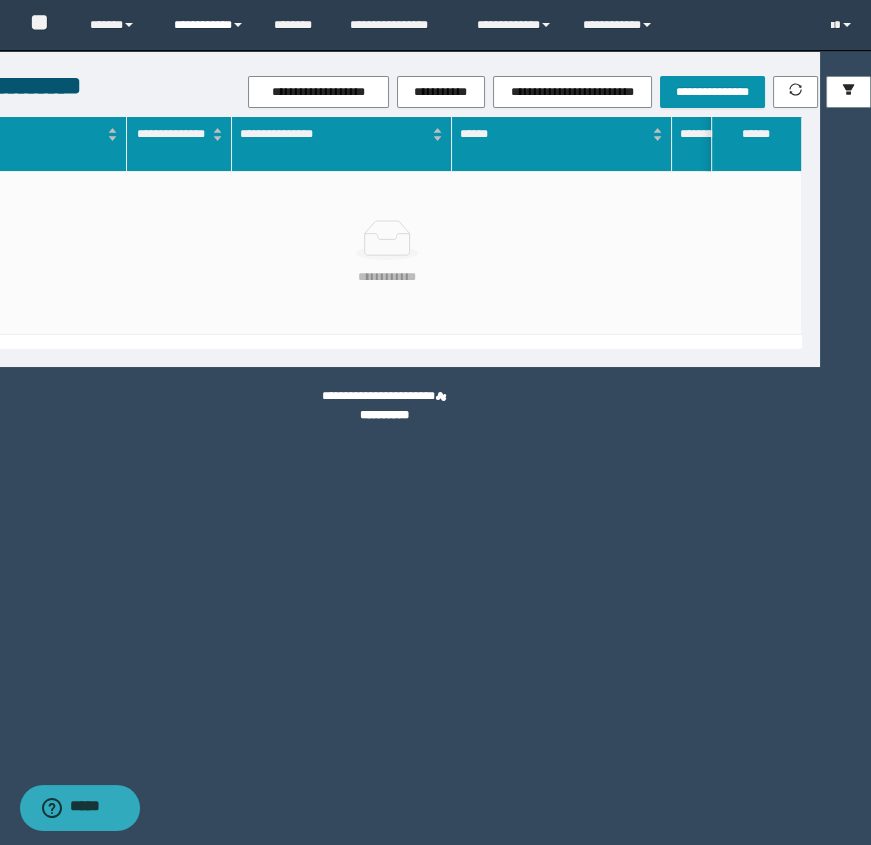 click on "**********" at bounding box center (209, 25) 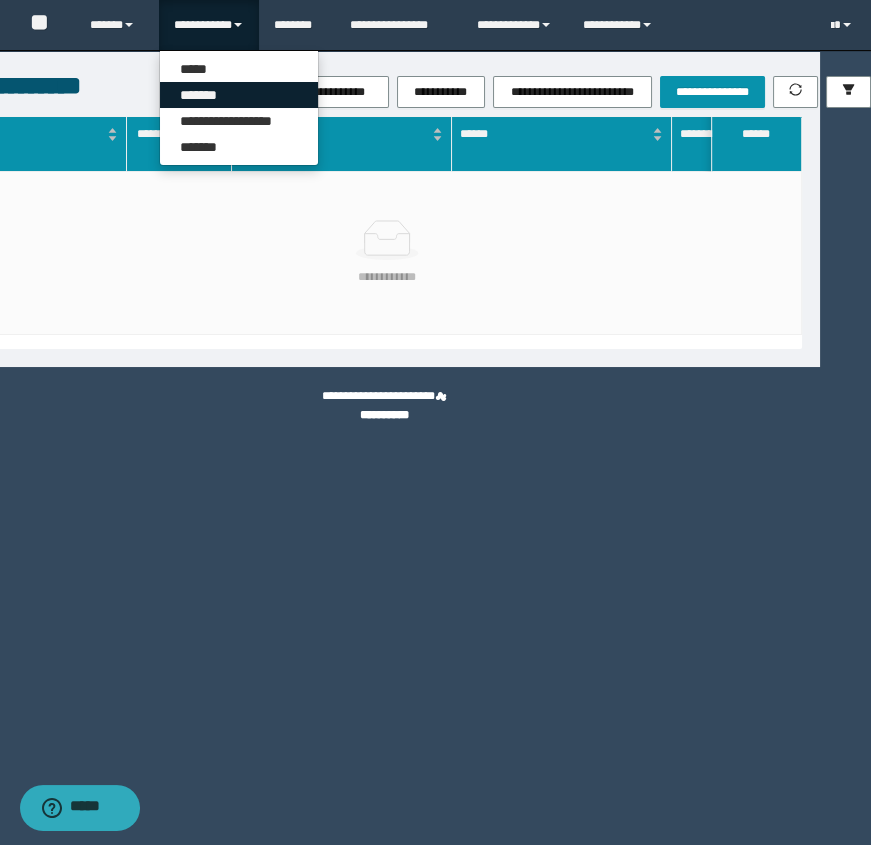 click on "*******" at bounding box center [239, 95] 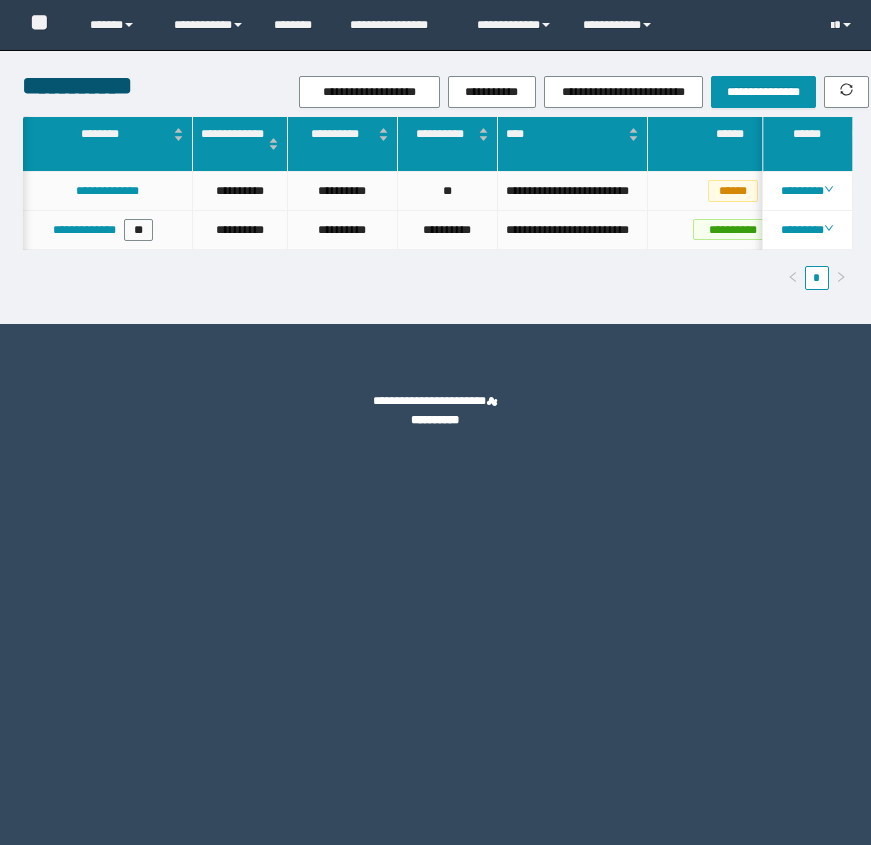 scroll, scrollTop: 0, scrollLeft: 53, axis: horizontal 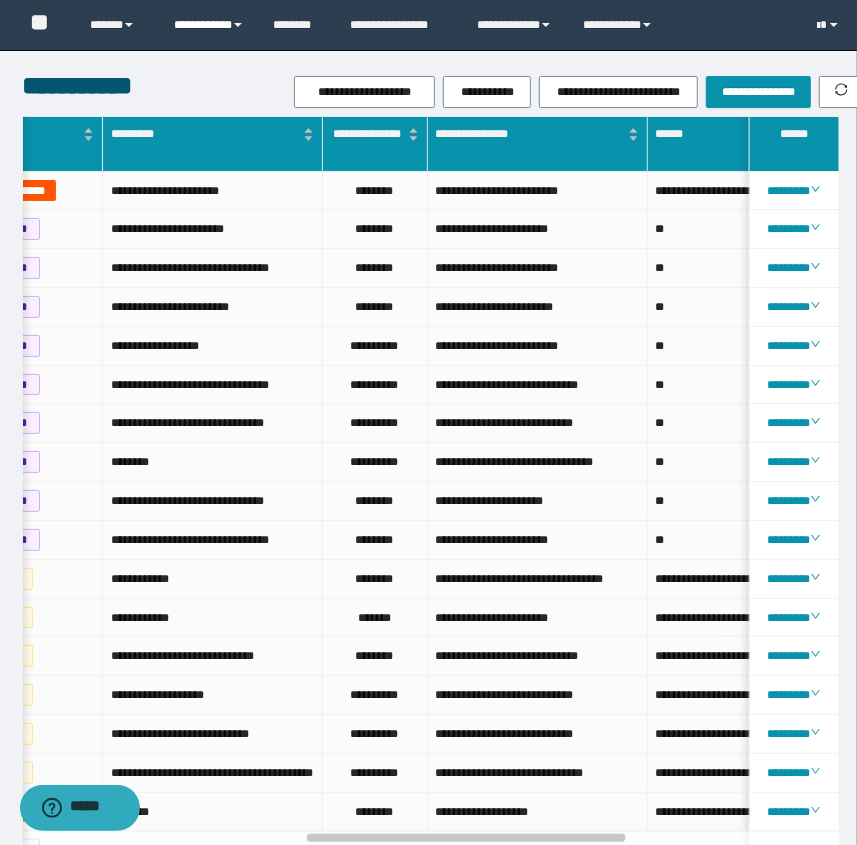 click on "**********" at bounding box center (209, 25) 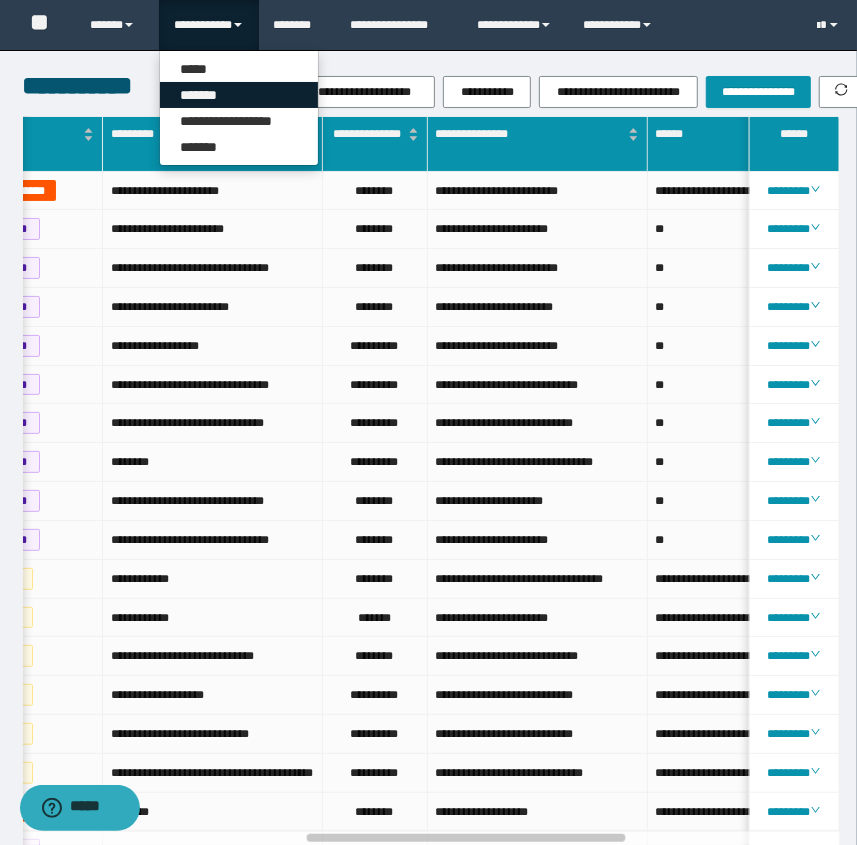 click on "*******" at bounding box center [239, 95] 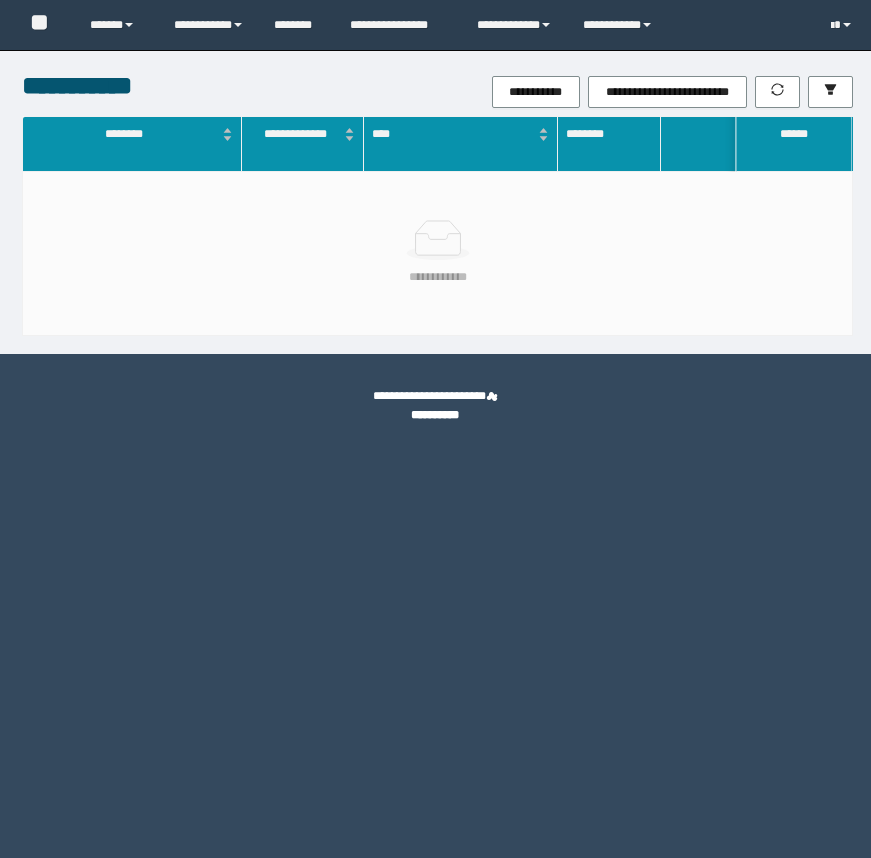 scroll, scrollTop: 0, scrollLeft: 0, axis: both 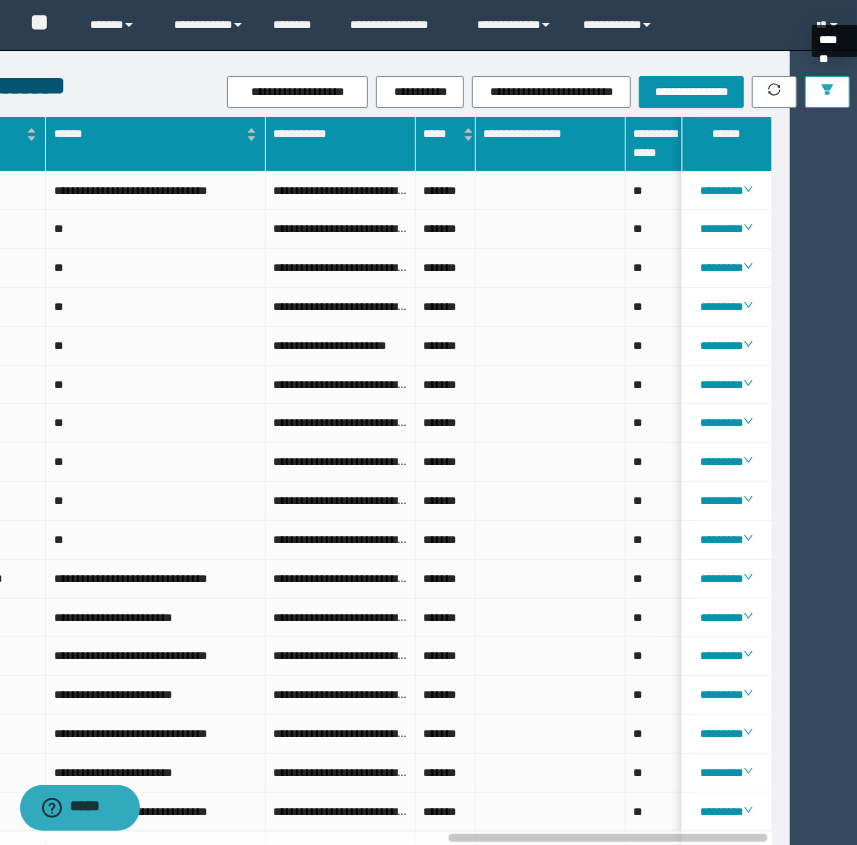 click at bounding box center (827, 92) 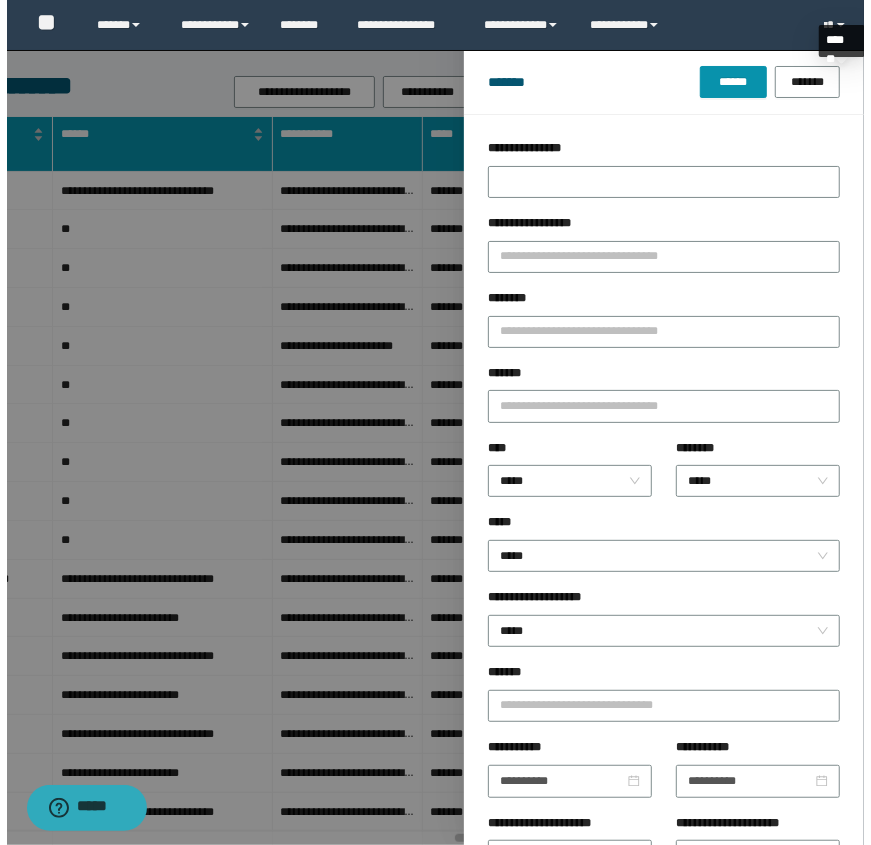 scroll, scrollTop: 0, scrollLeft: 53, axis: horizontal 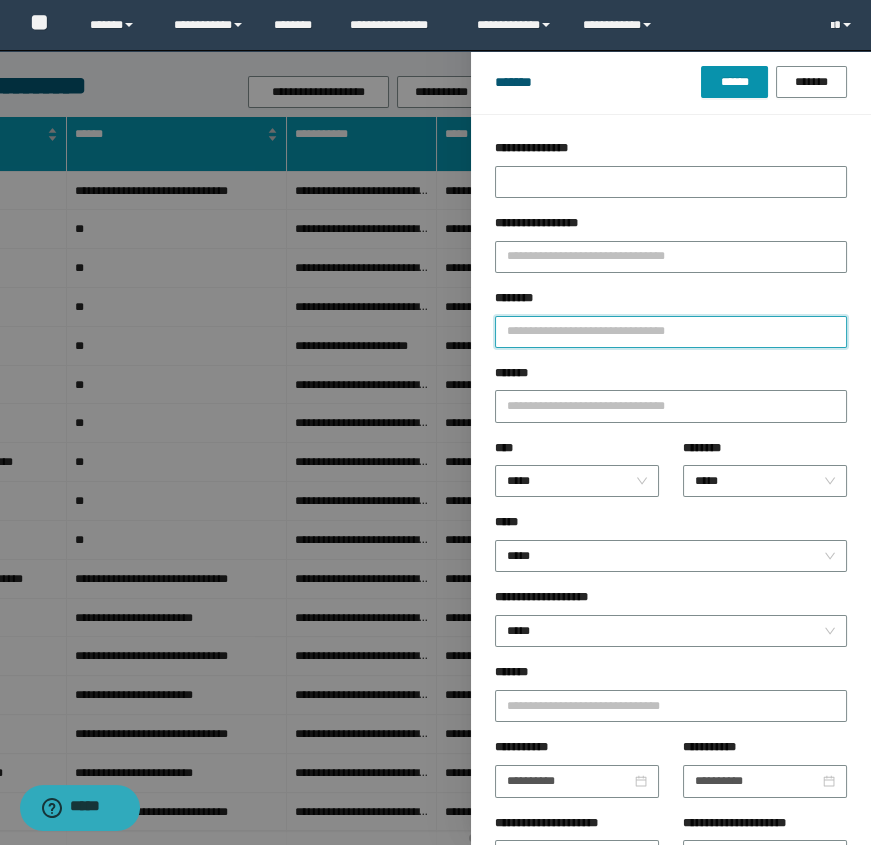 click on "********" at bounding box center [671, 332] 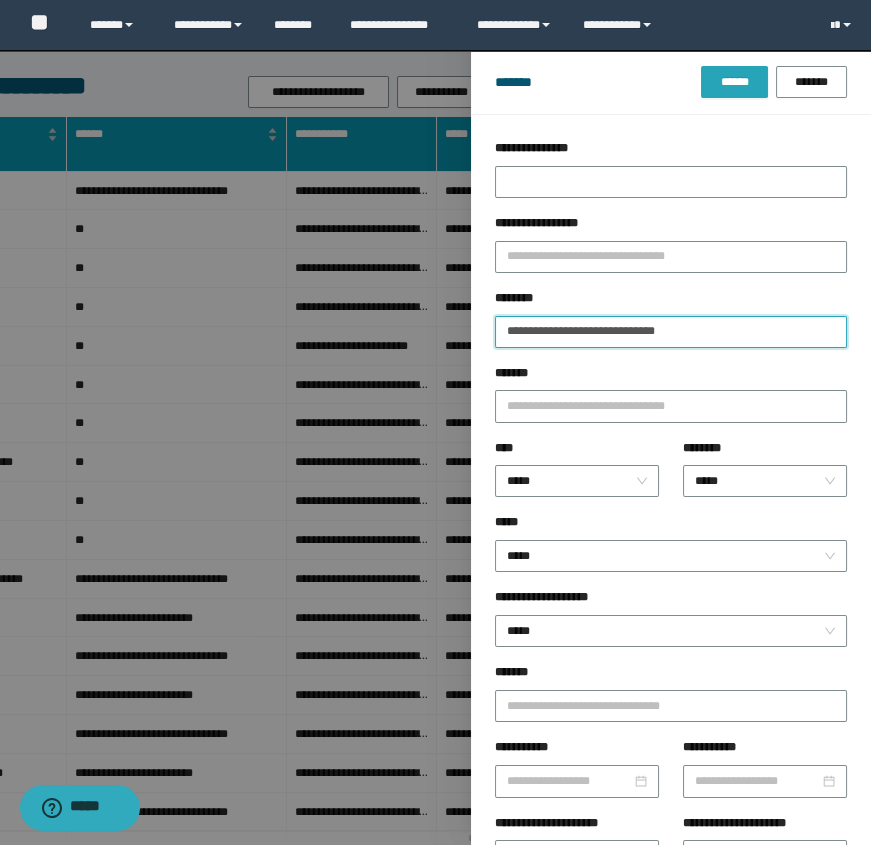 type on "**********" 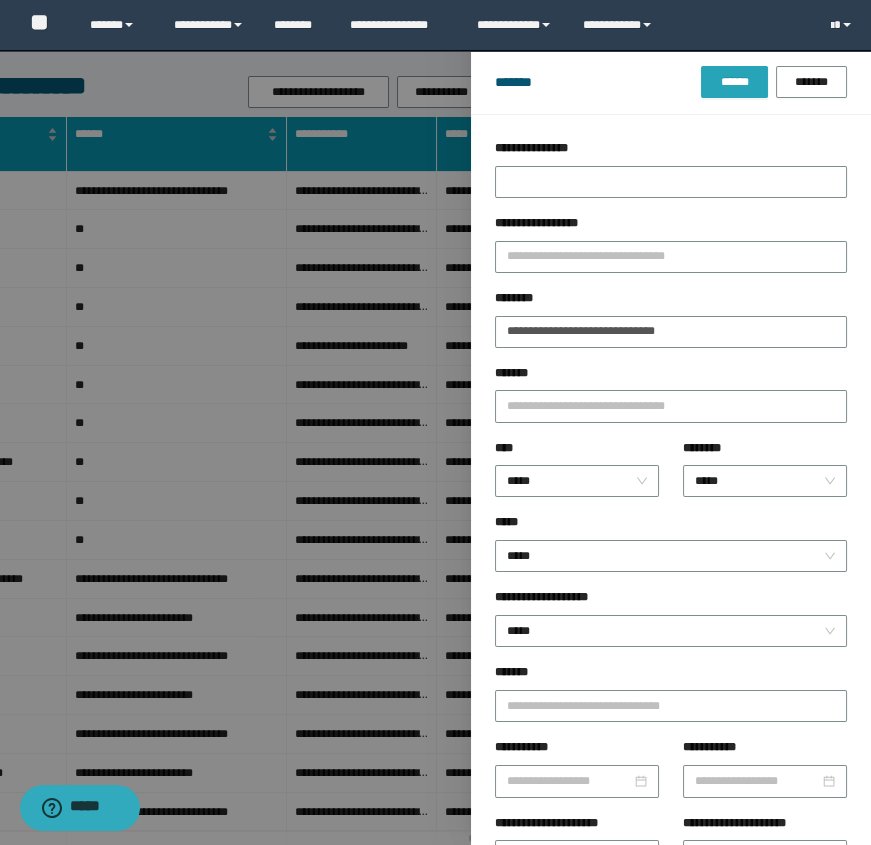 click on "******" at bounding box center [734, 82] 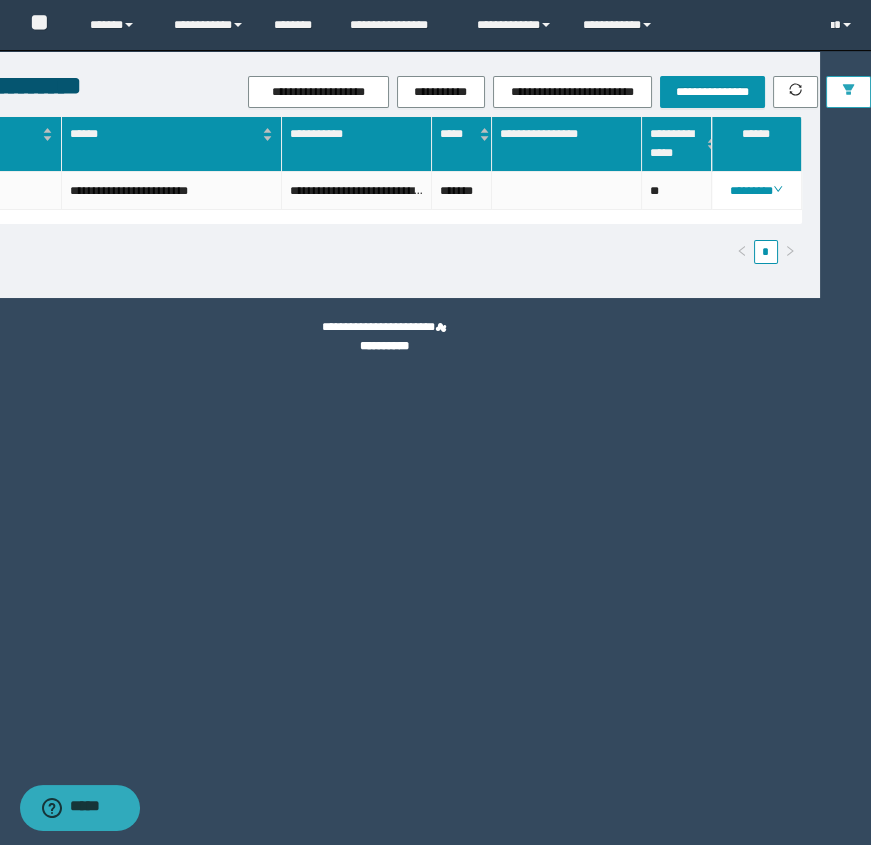 scroll, scrollTop: 0, scrollLeft: 1164, axis: horizontal 